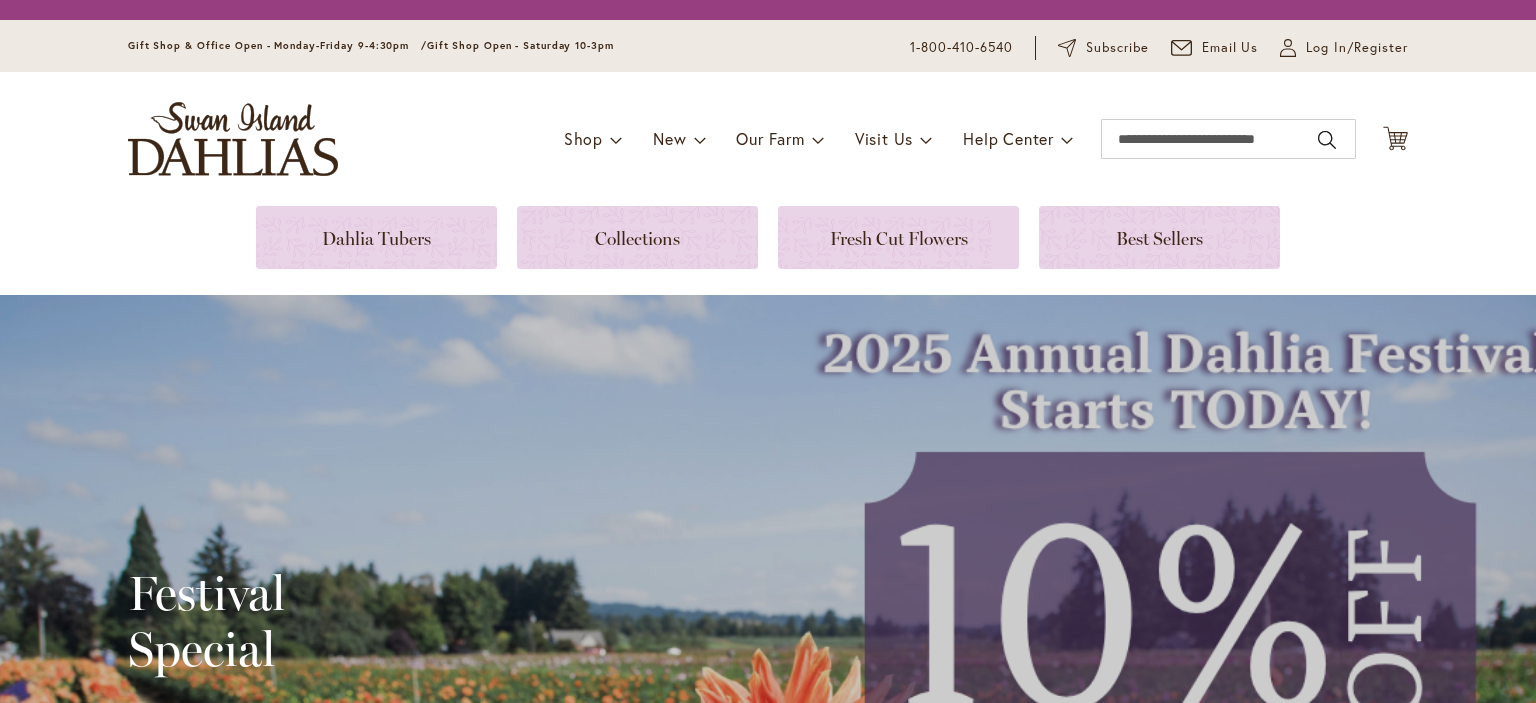 scroll, scrollTop: 0, scrollLeft: 0, axis: both 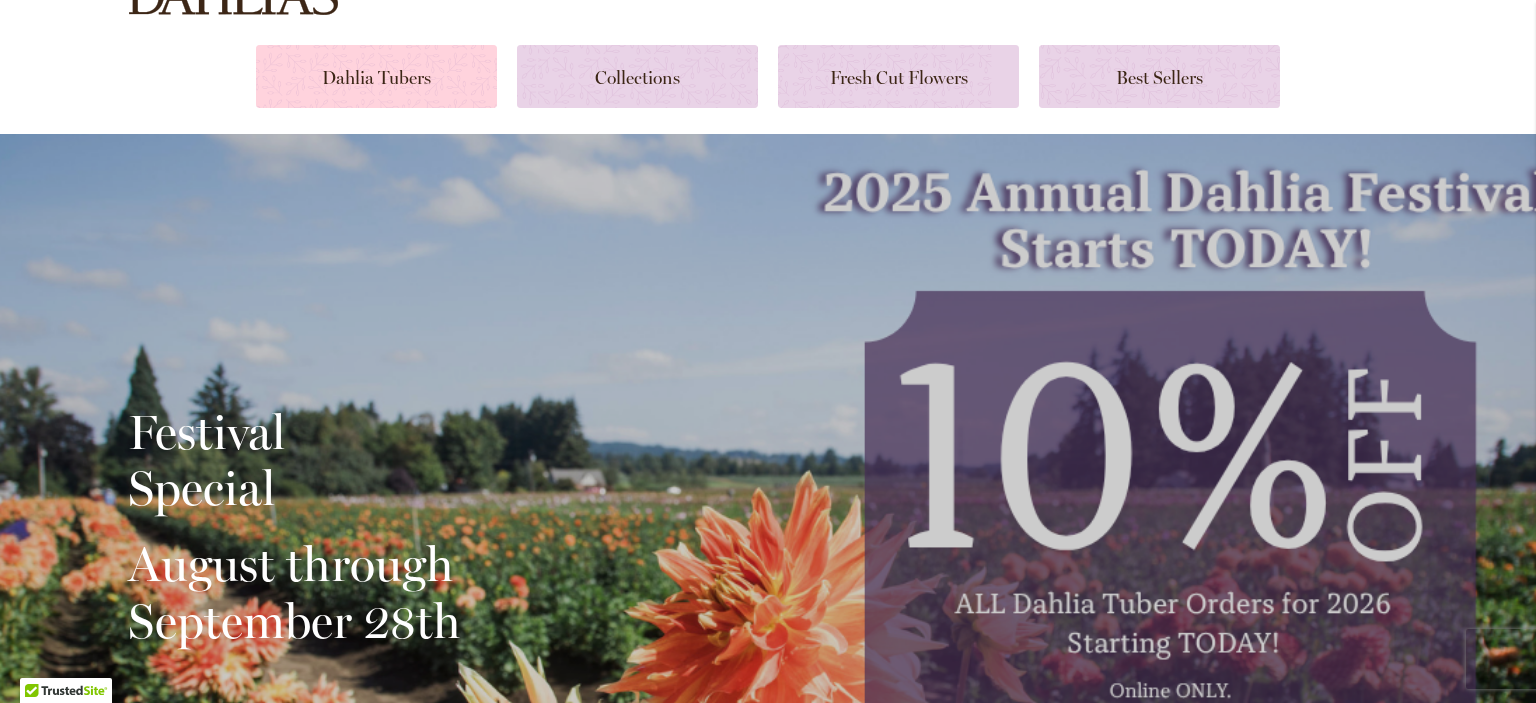 click at bounding box center (376, 76) 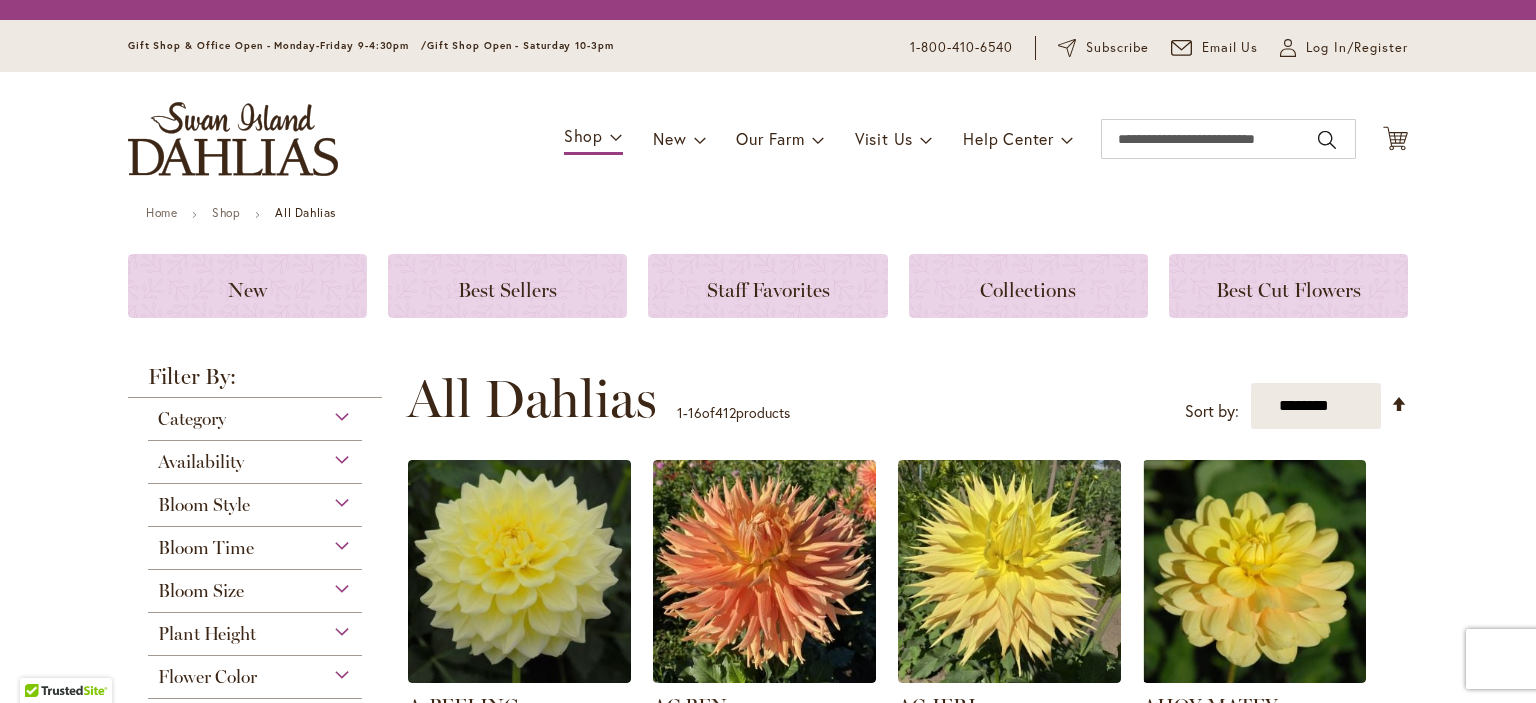 scroll, scrollTop: 0, scrollLeft: 0, axis: both 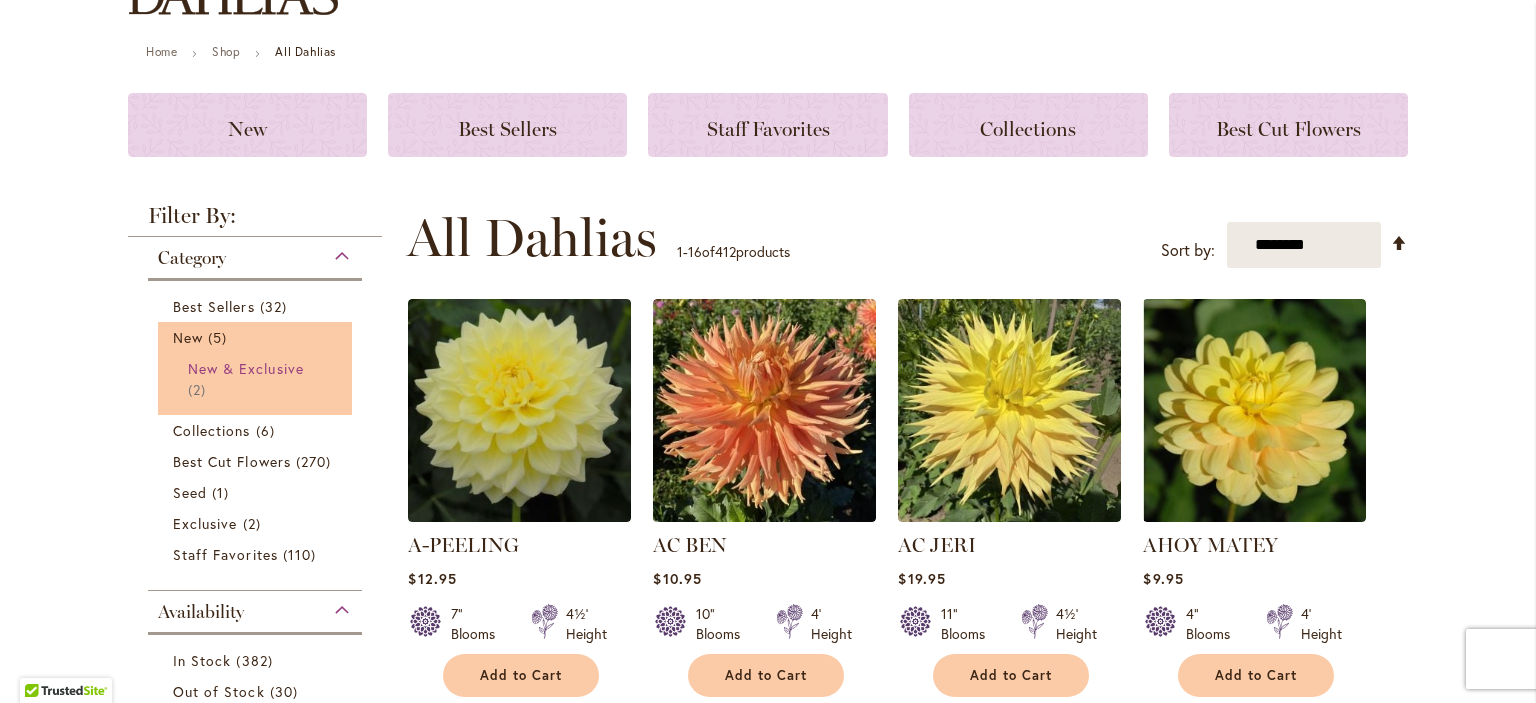 click on "New & Exclusive" at bounding box center [246, 368] 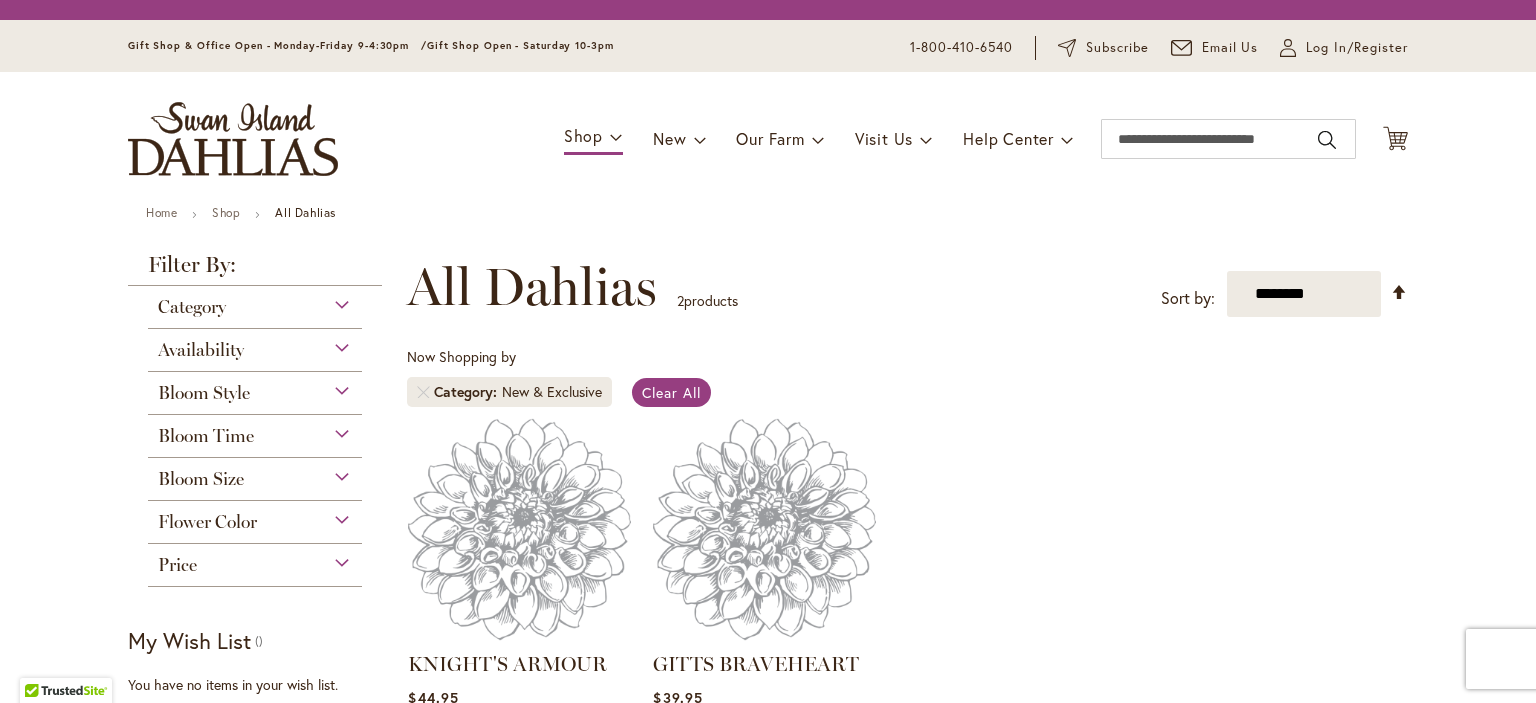 scroll, scrollTop: 0, scrollLeft: 0, axis: both 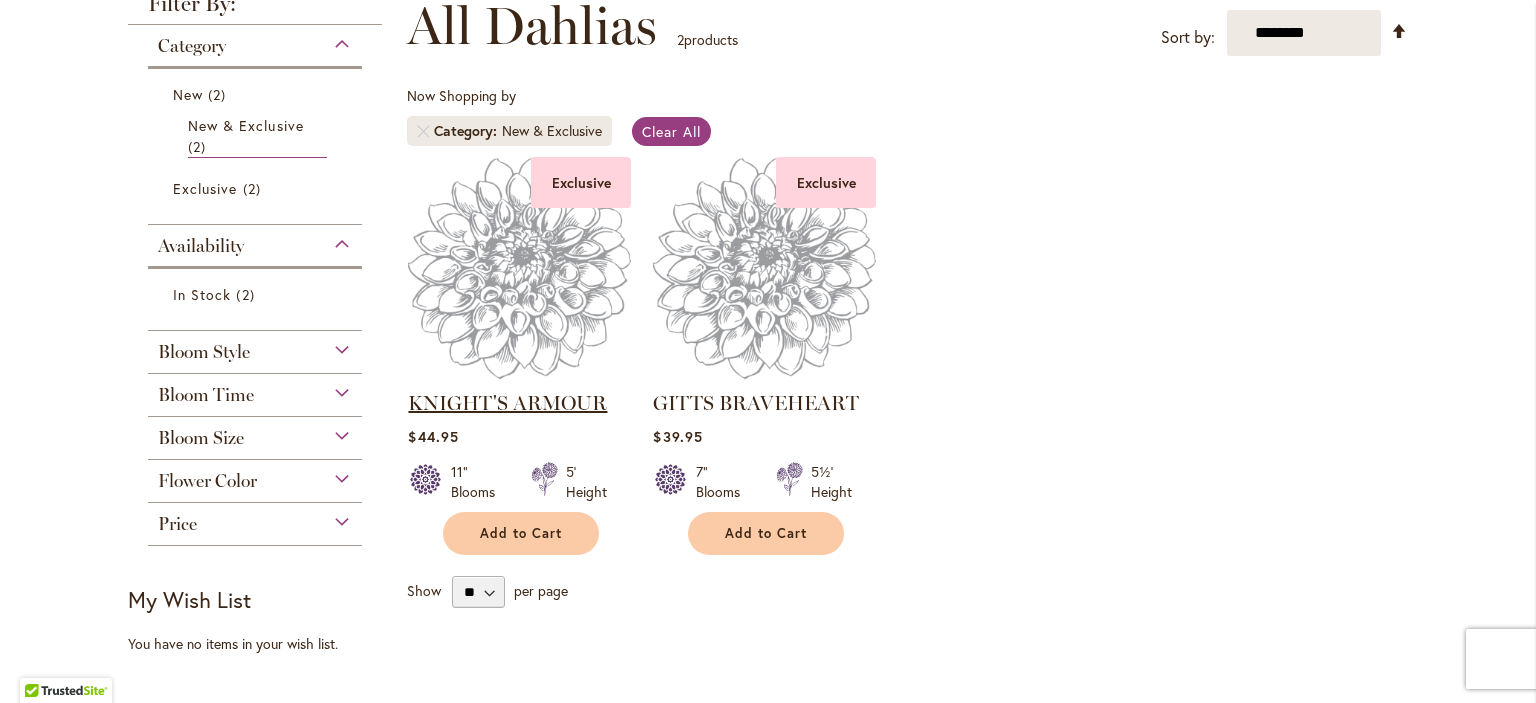 click on "KNIGHT'S ARMOUR" at bounding box center [507, 403] 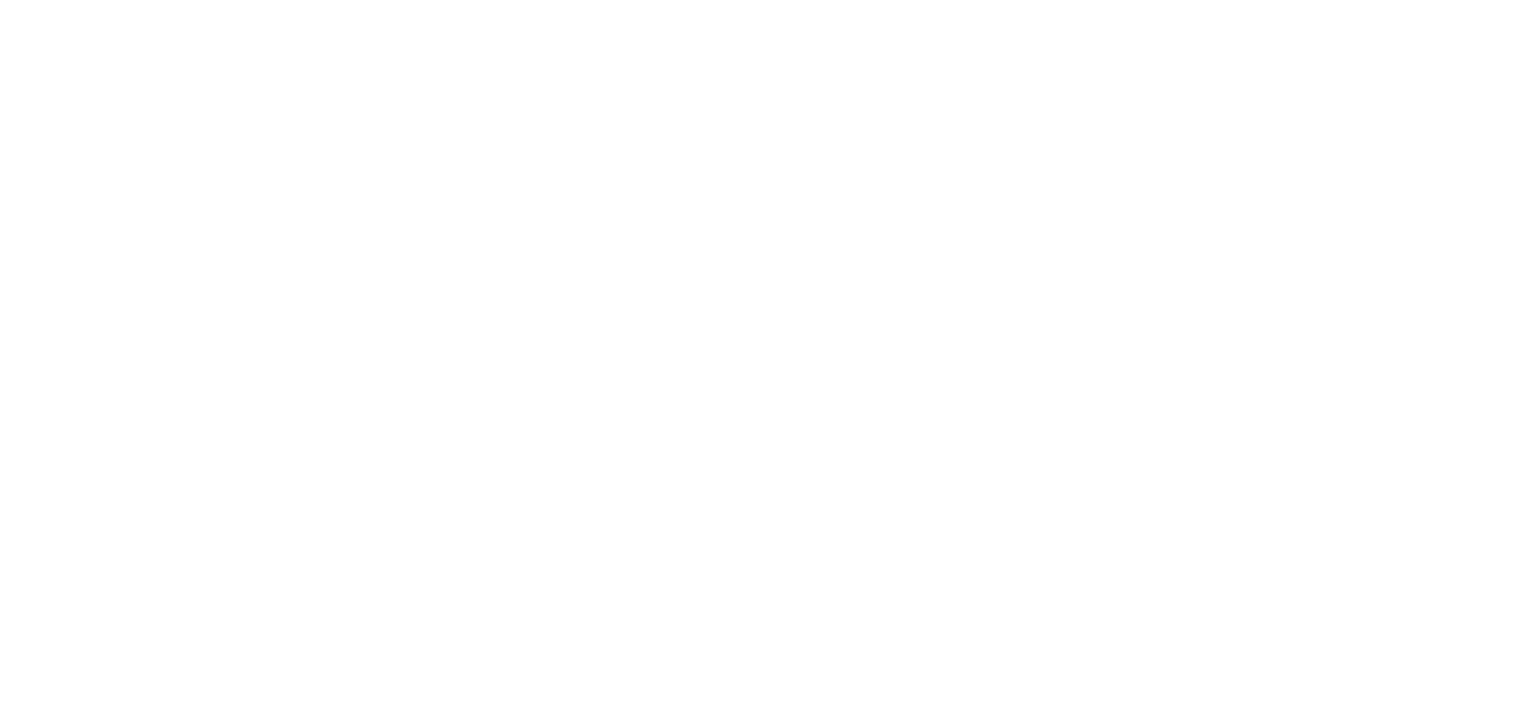 scroll, scrollTop: 0, scrollLeft: 0, axis: both 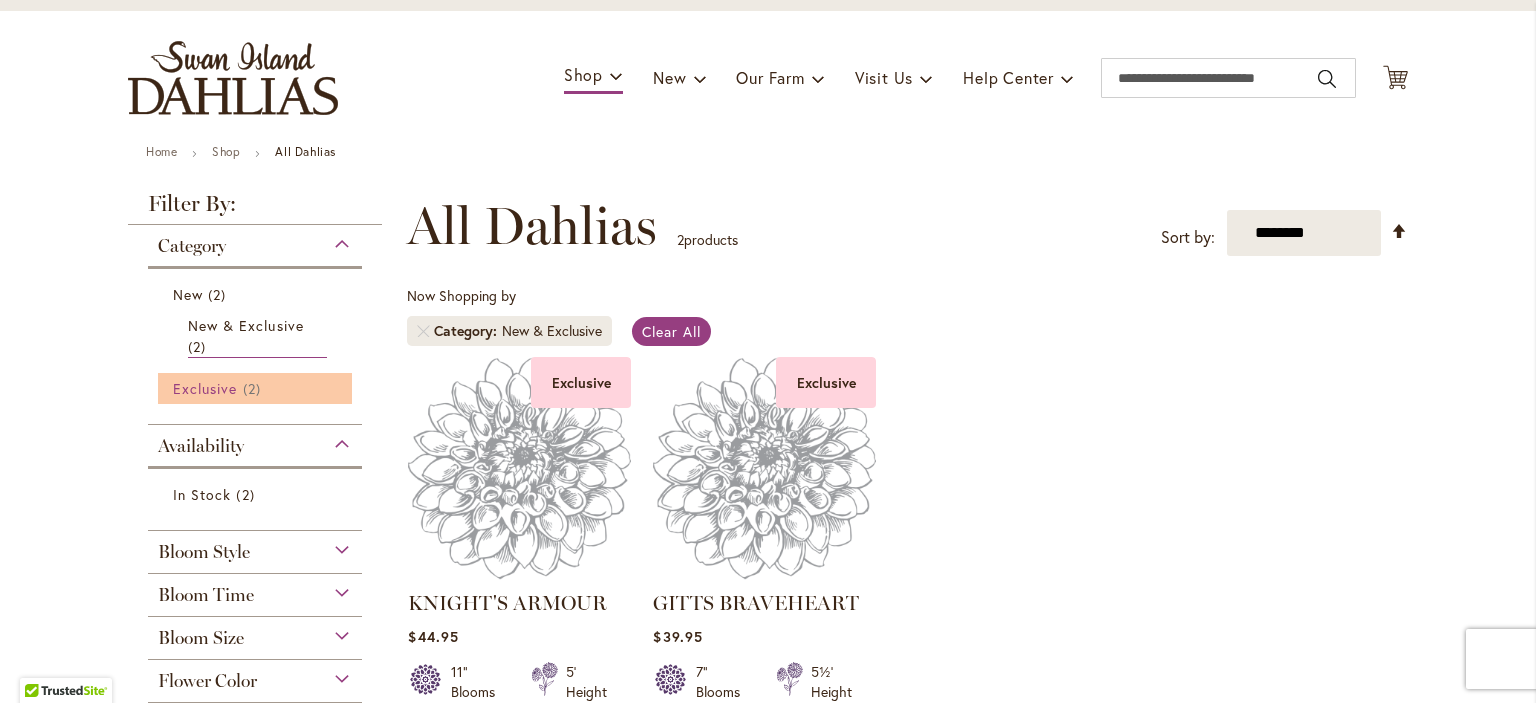click on "Exclusive" at bounding box center (205, 388) 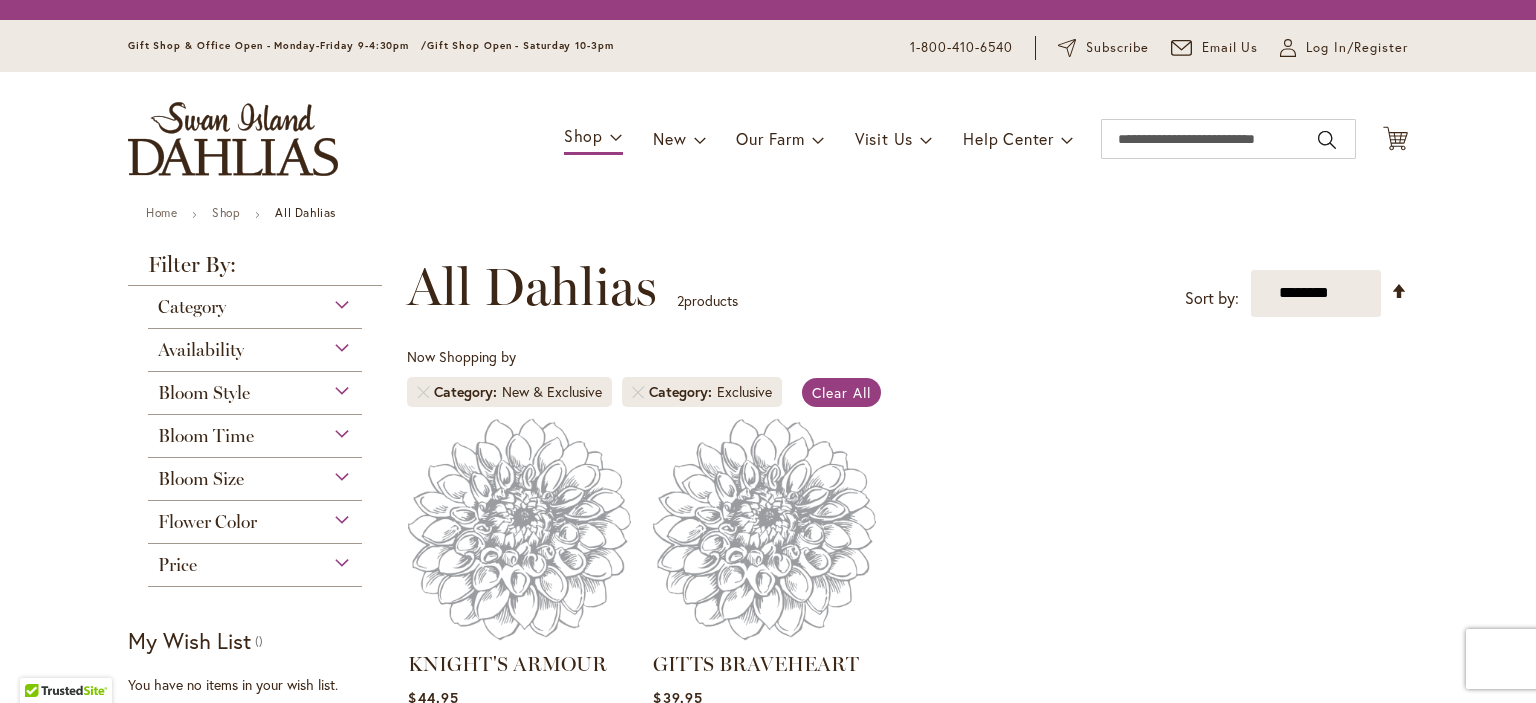 scroll, scrollTop: 0, scrollLeft: 0, axis: both 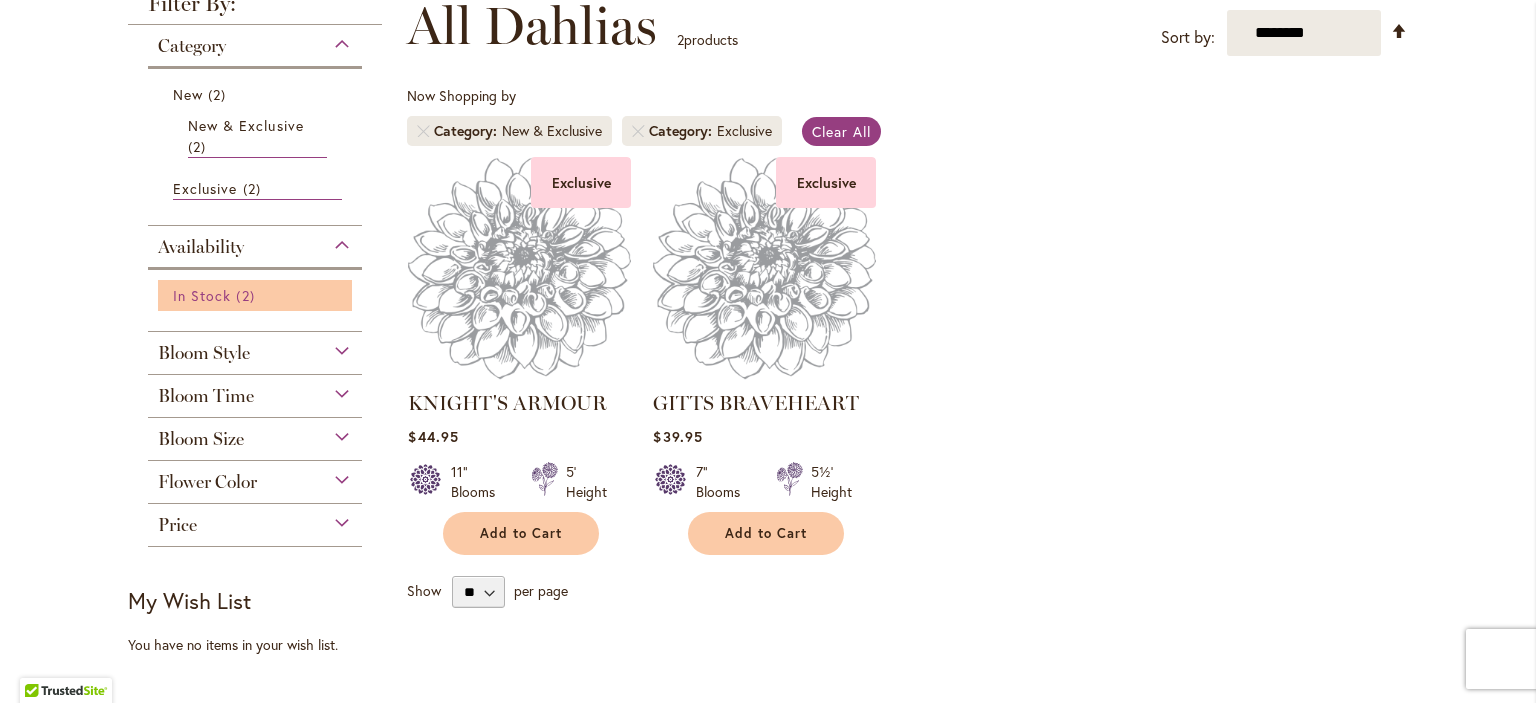 click on "In Stock
2
items" at bounding box center [257, 295] 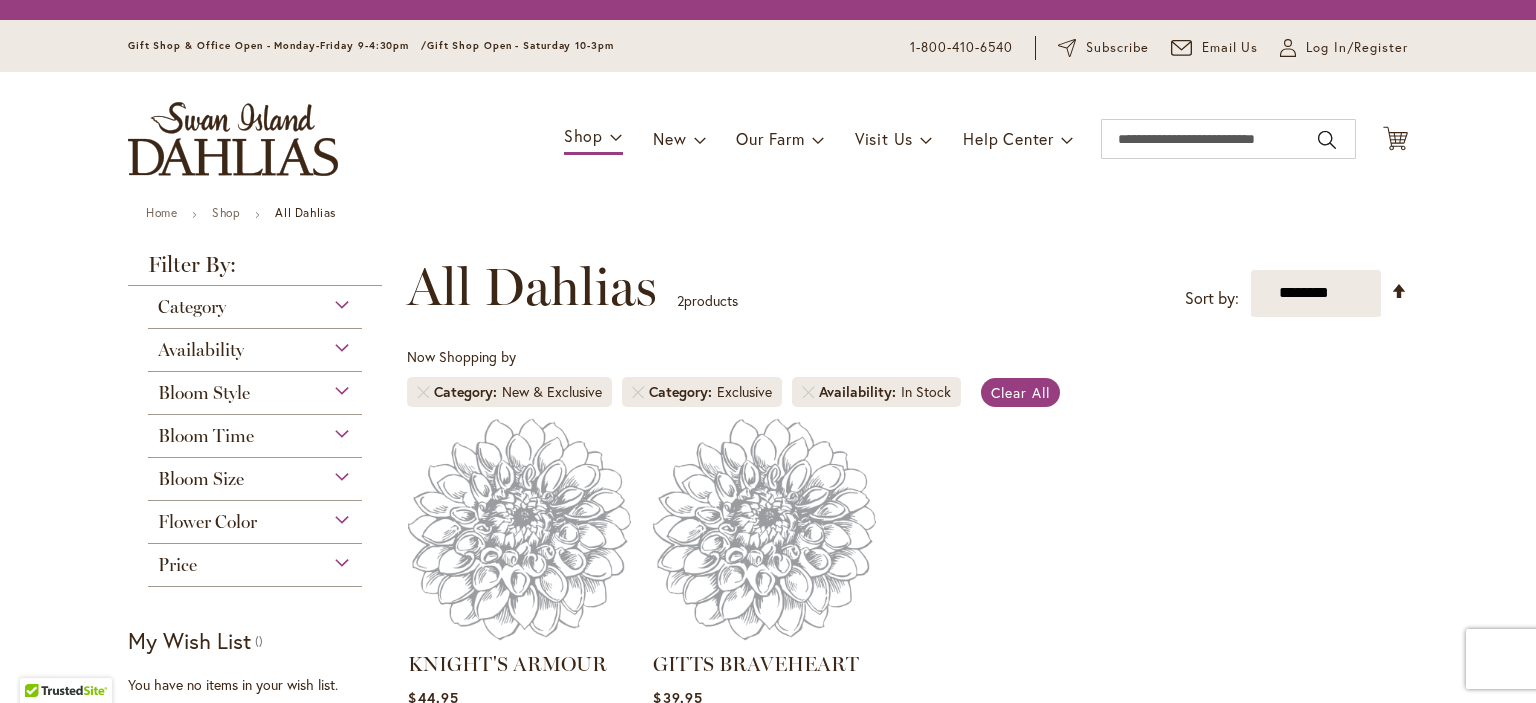 scroll, scrollTop: 0, scrollLeft: 0, axis: both 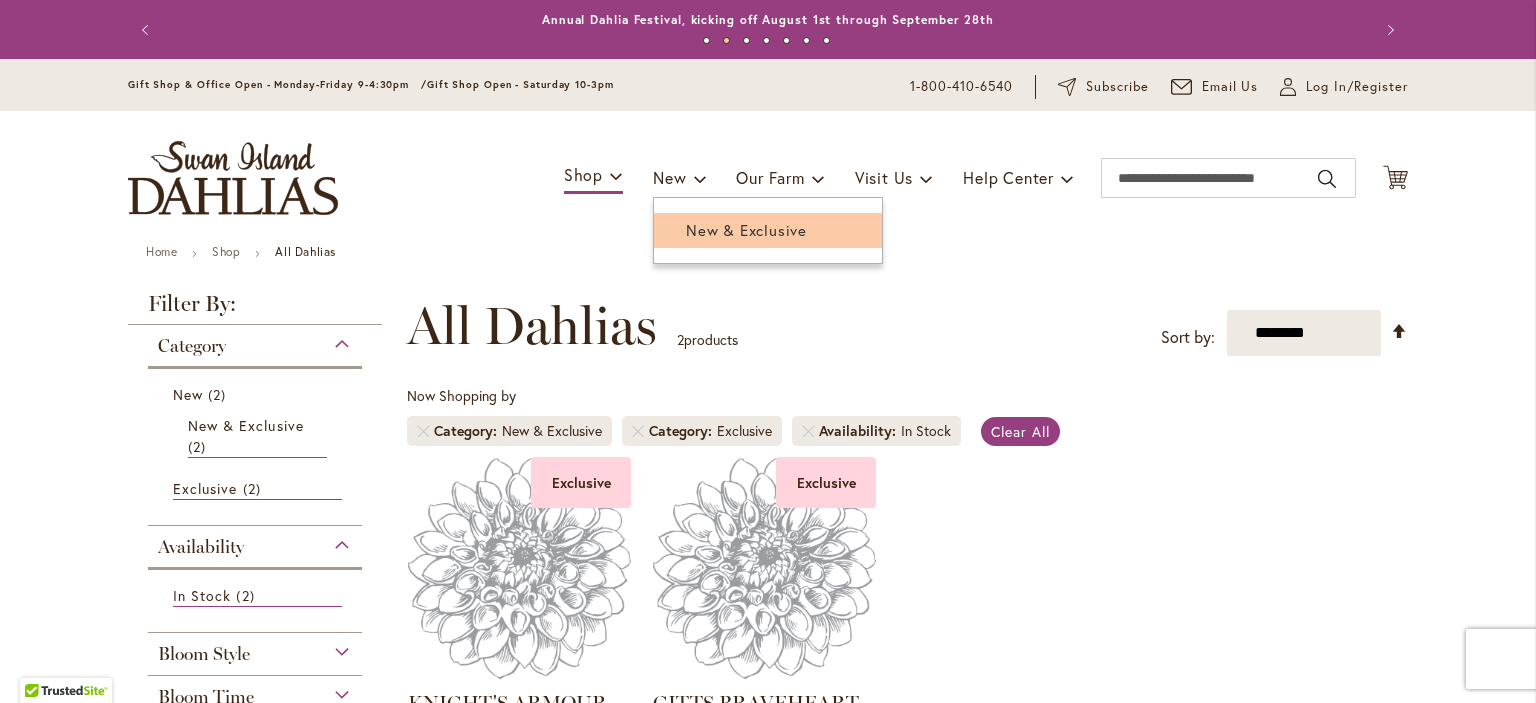 click on "New & Exclusive" at bounding box center [746, 230] 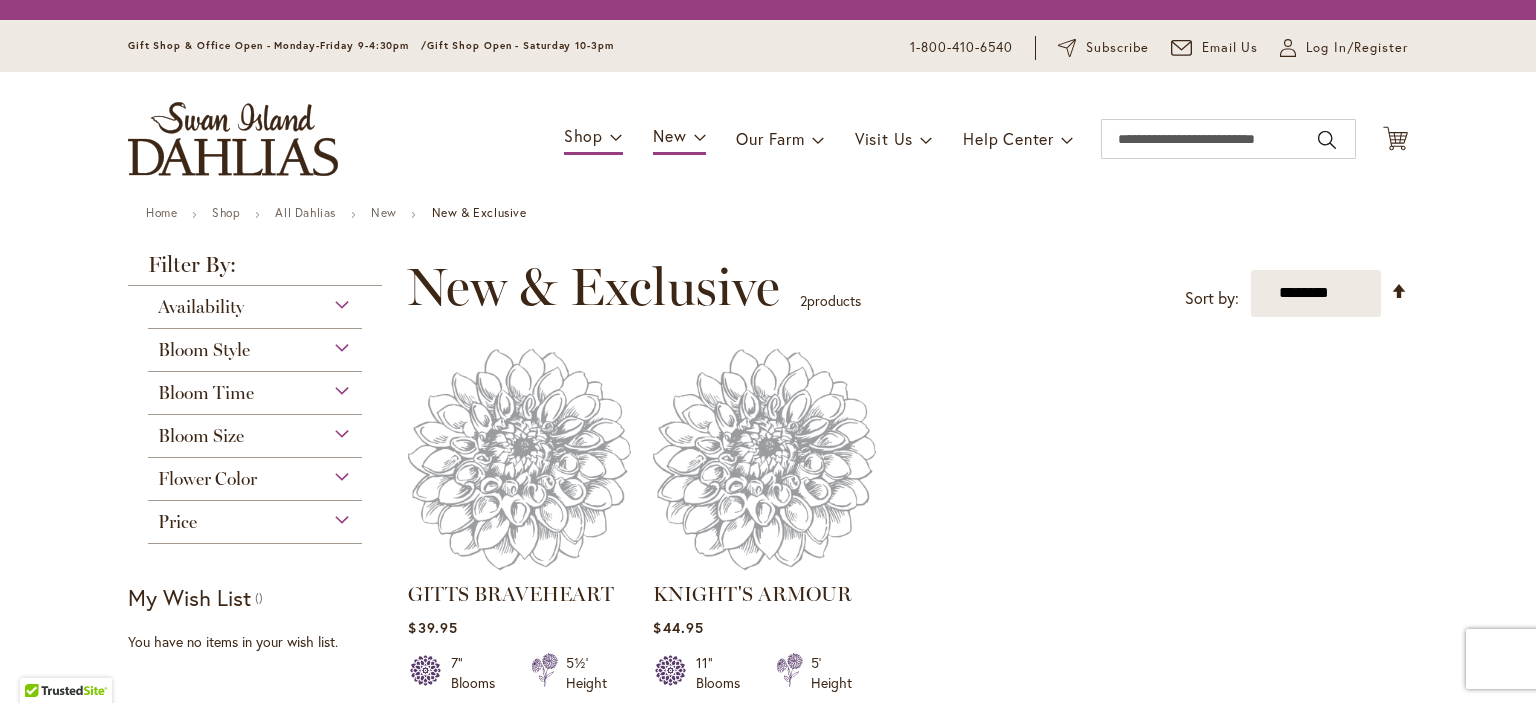 scroll, scrollTop: 0, scrollLeft: 0, axis: both 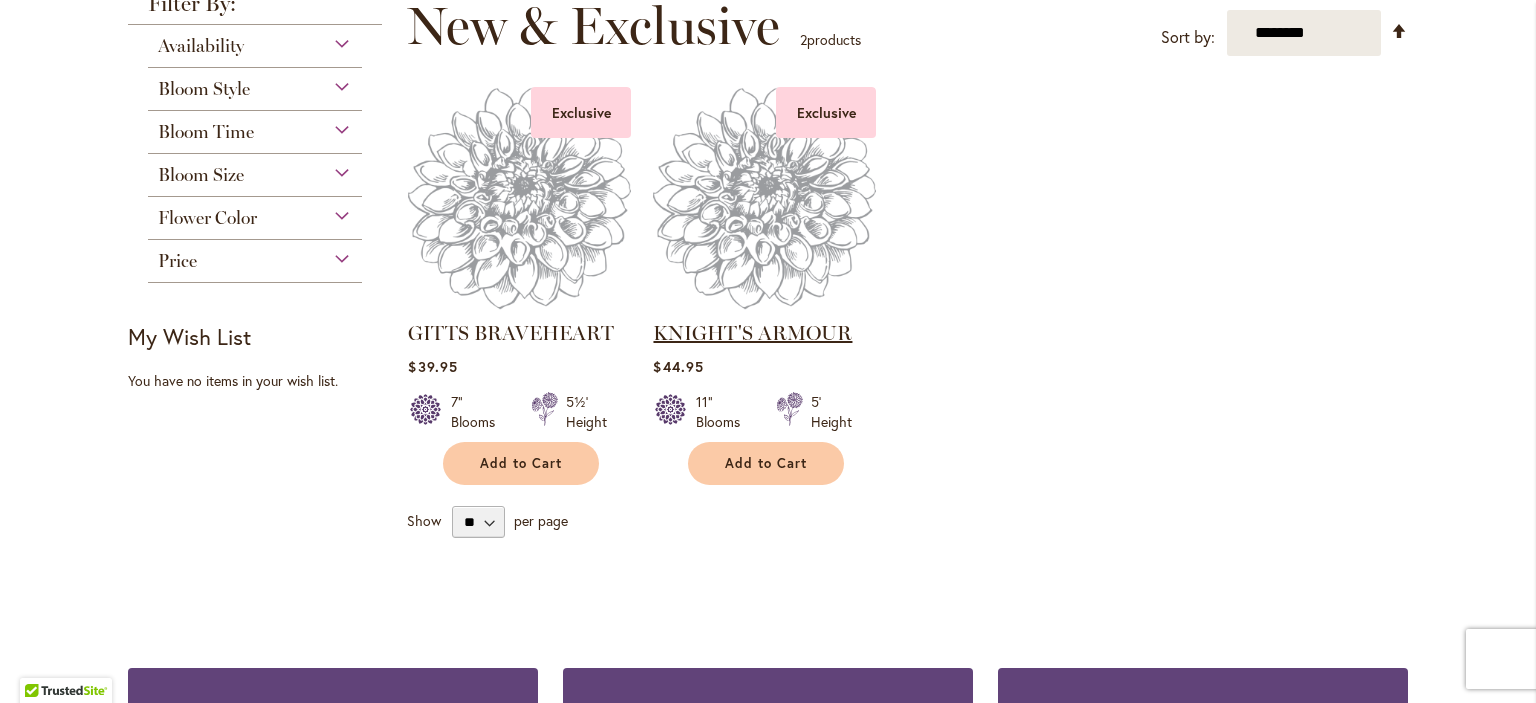 click on "KNIGHT'S ARMOUR" at bounding box center [752, 333] 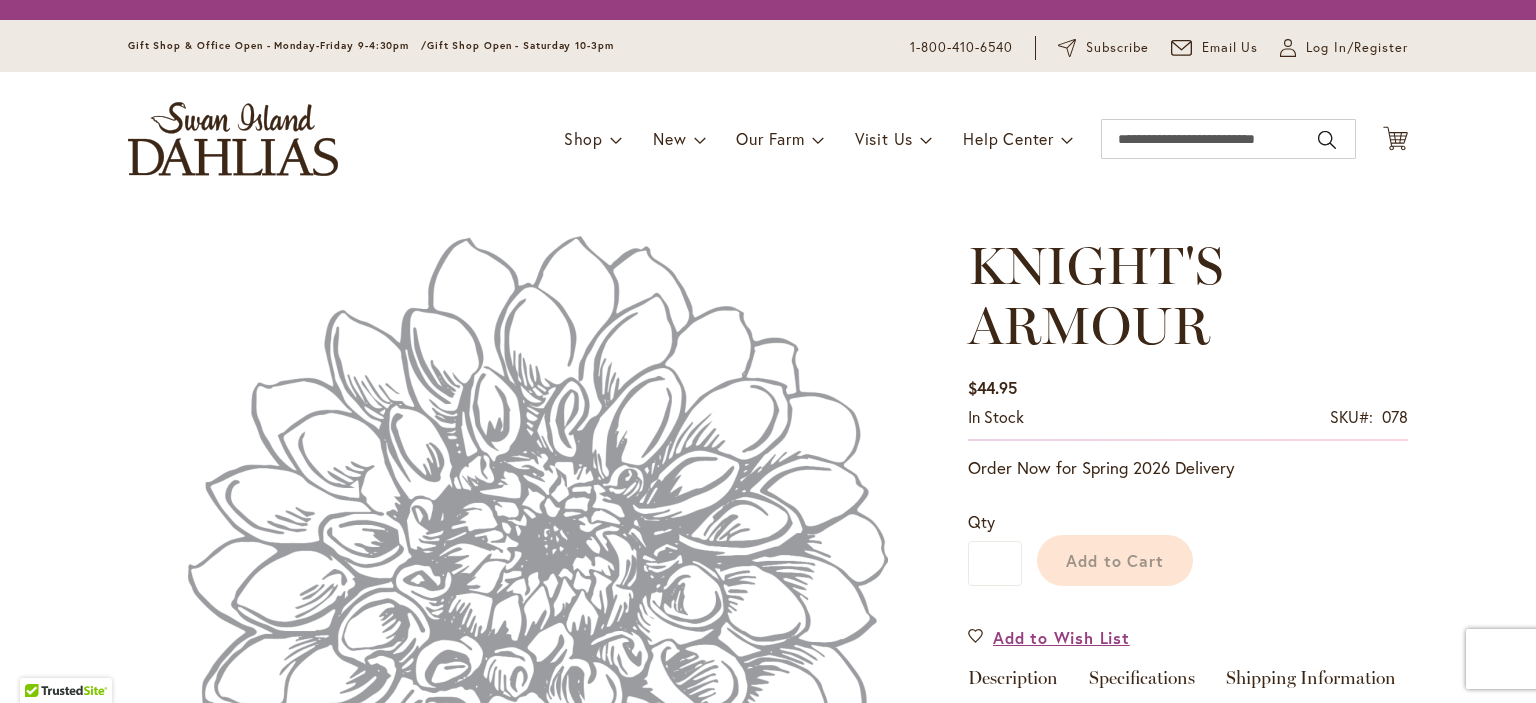scroll, scrollTop: 0, scrollLeft: 0, axis: both 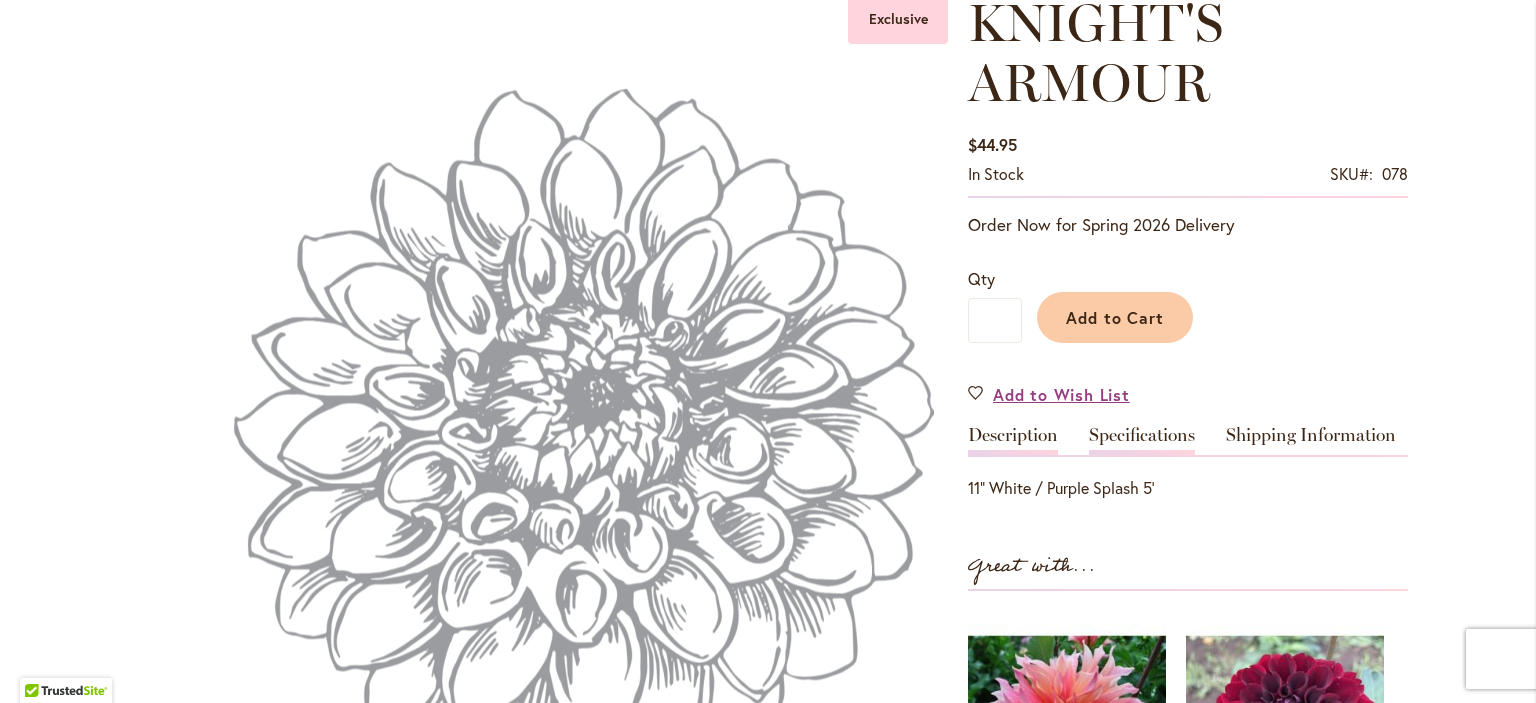 click on "Specifications" at bounding box center [1142, 440] 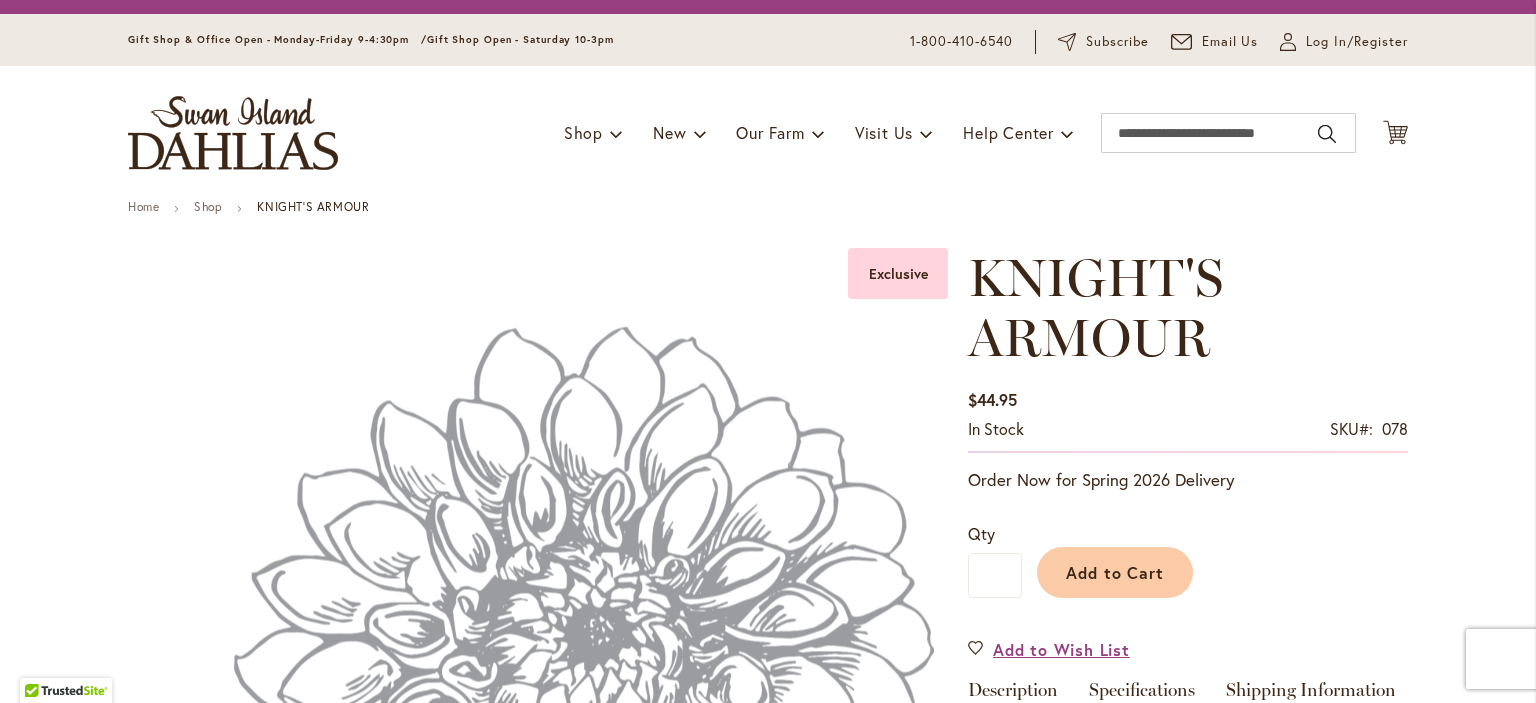 scroll, scrollTop: 0, scrollLeft: 0, axis: both 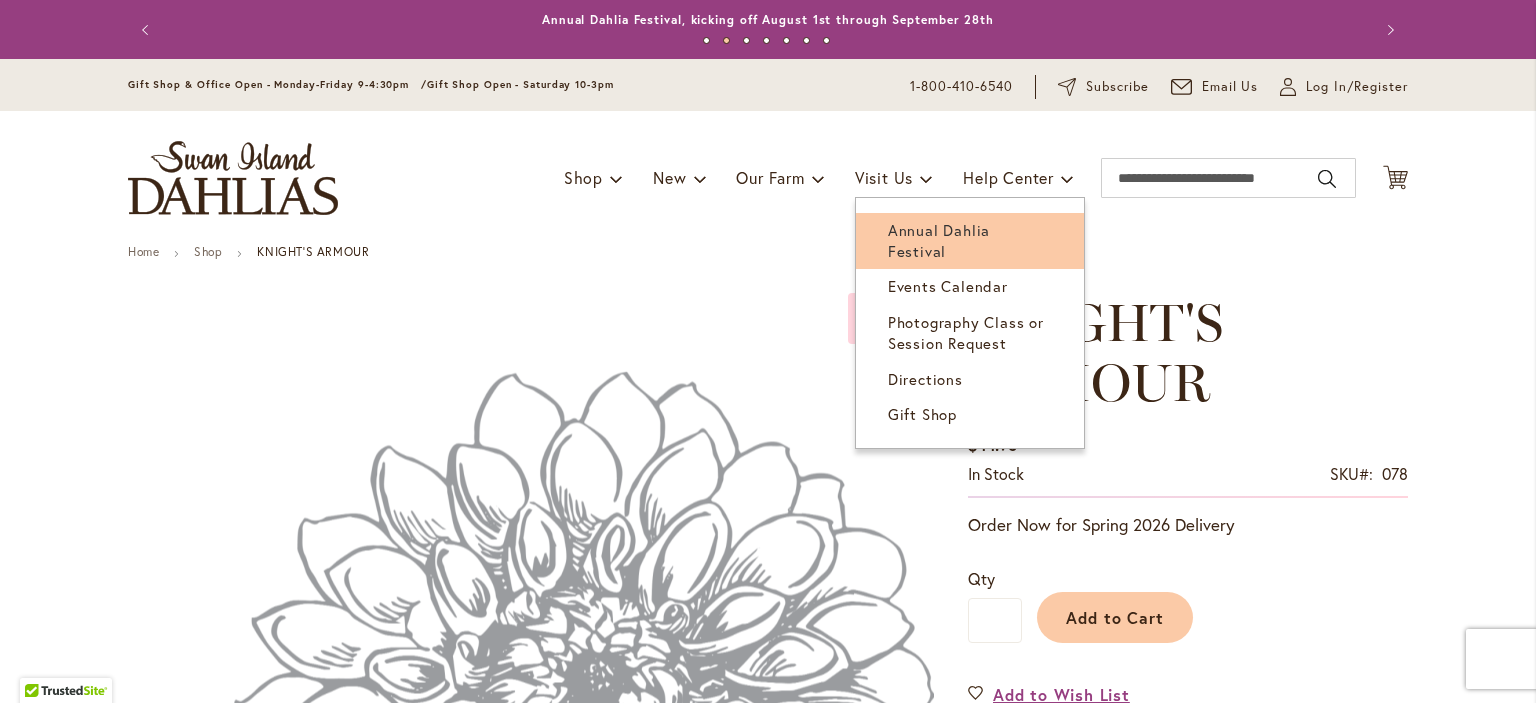 click on "Annual Dahlia Festival" at bounding box center (939, 240) 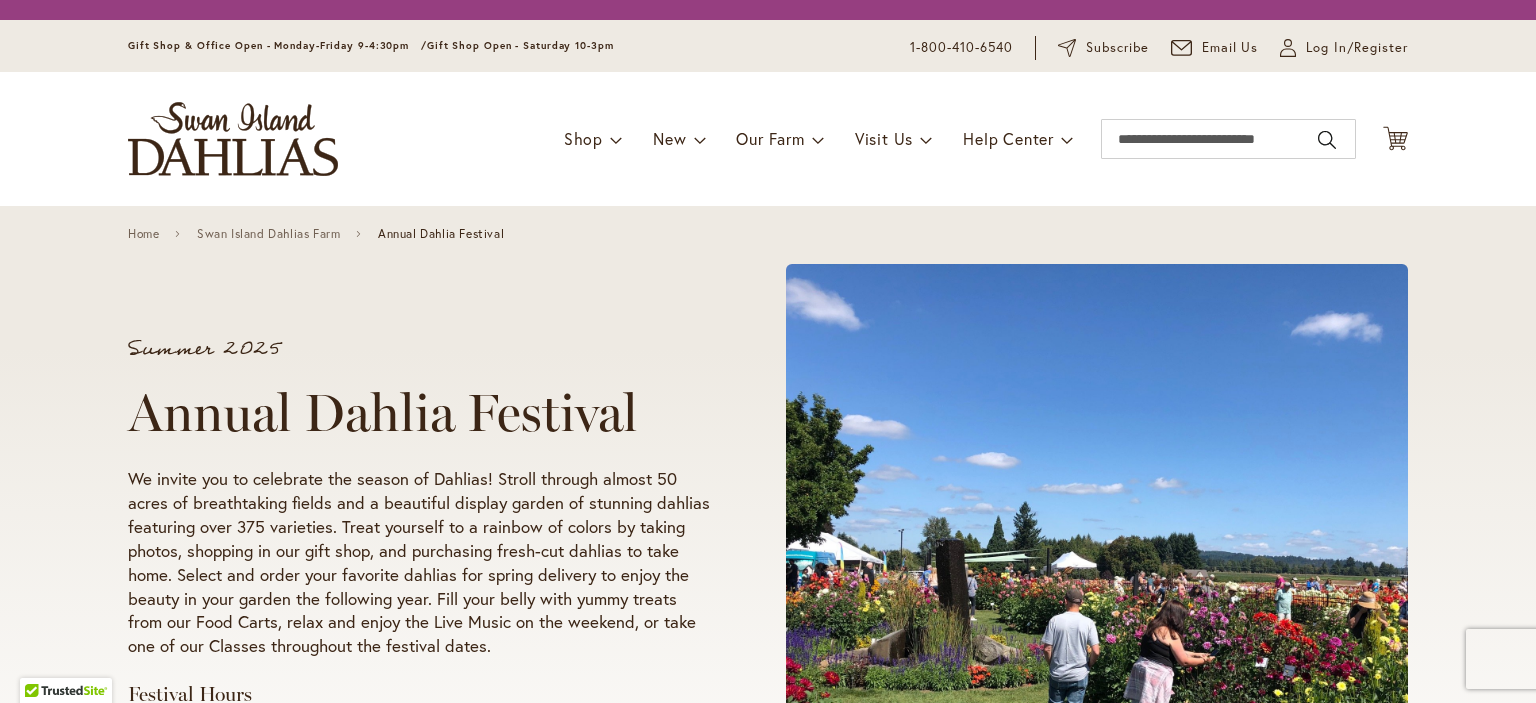 scroll, scrollTop: 0, scrollLeft: 0, axis: both 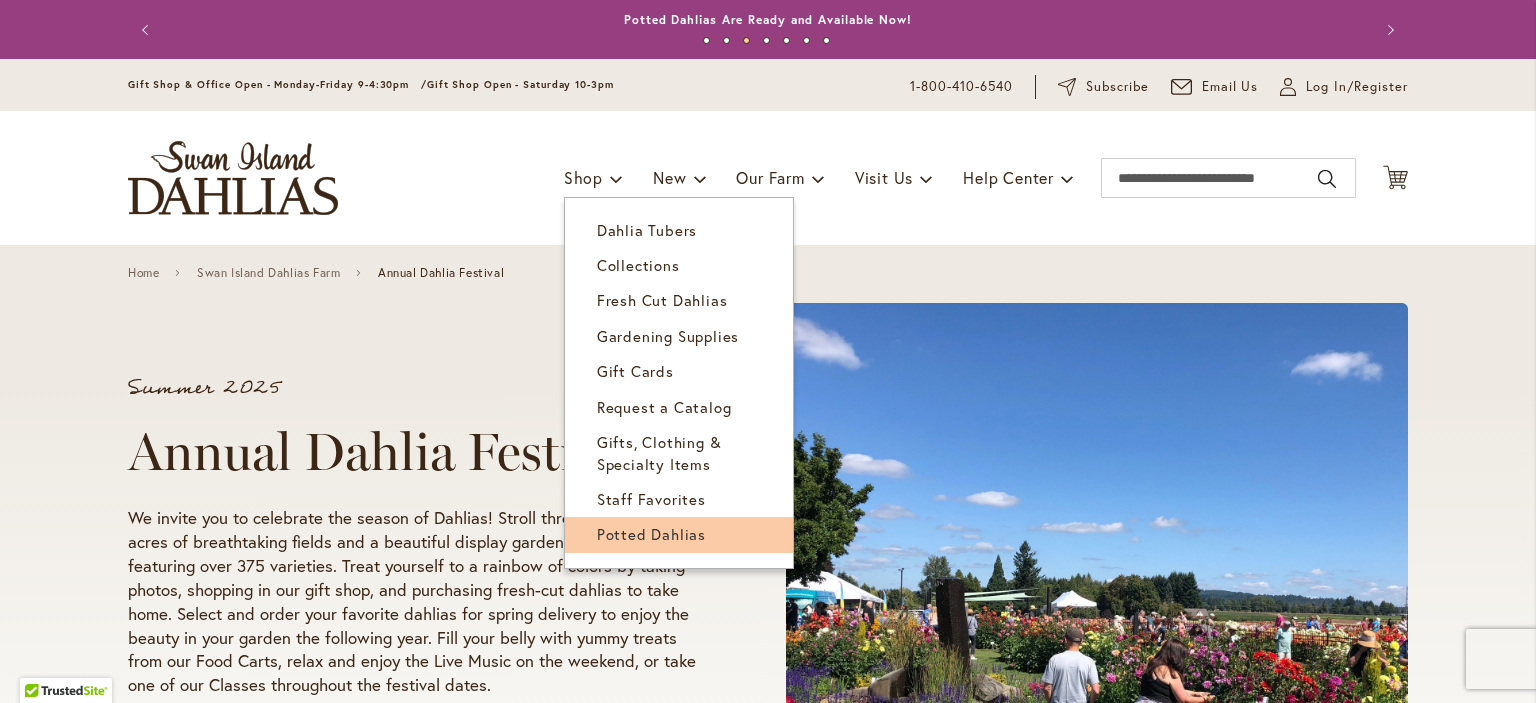 click on "Potted Dahlias" at bounding box center [651, 534] 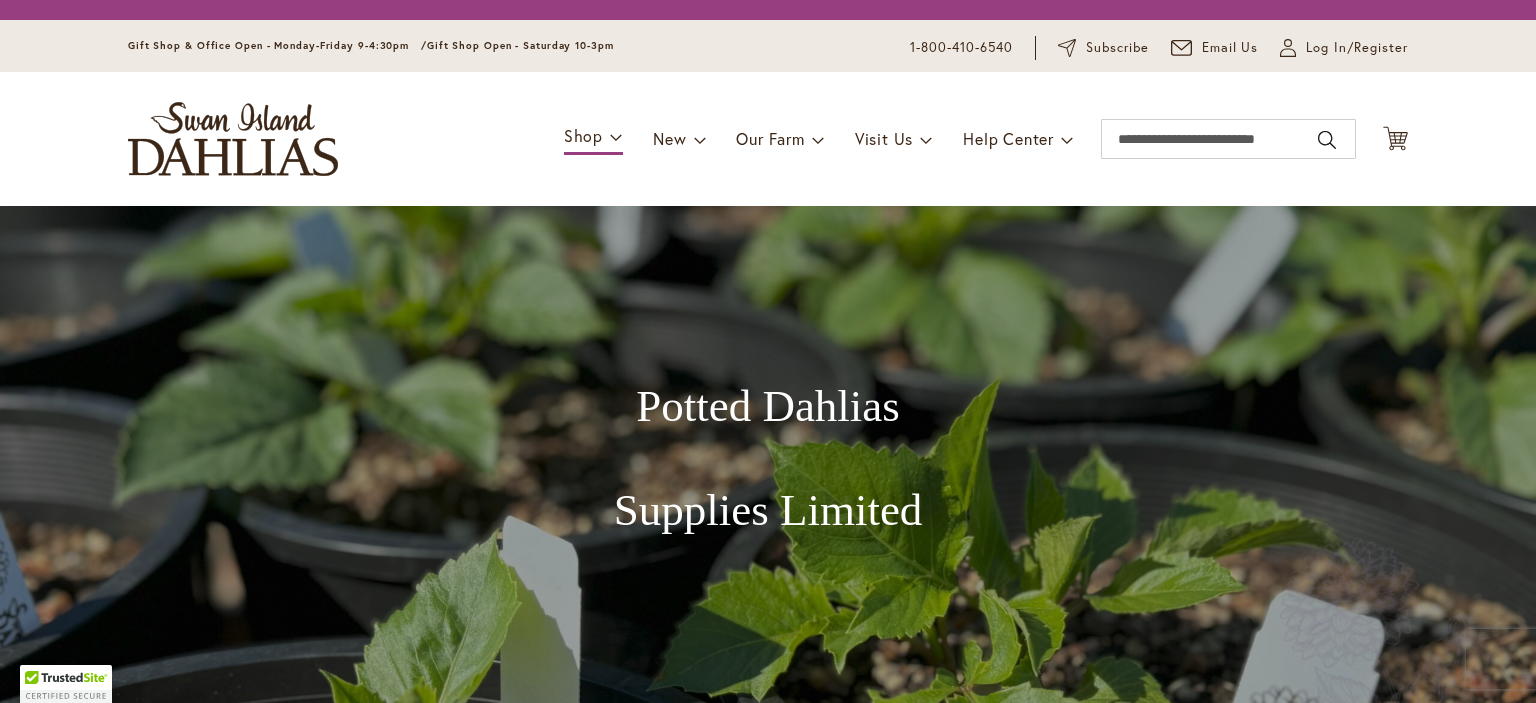 scroll, scrollTop: 0, scrollLeft: 0, axis: both 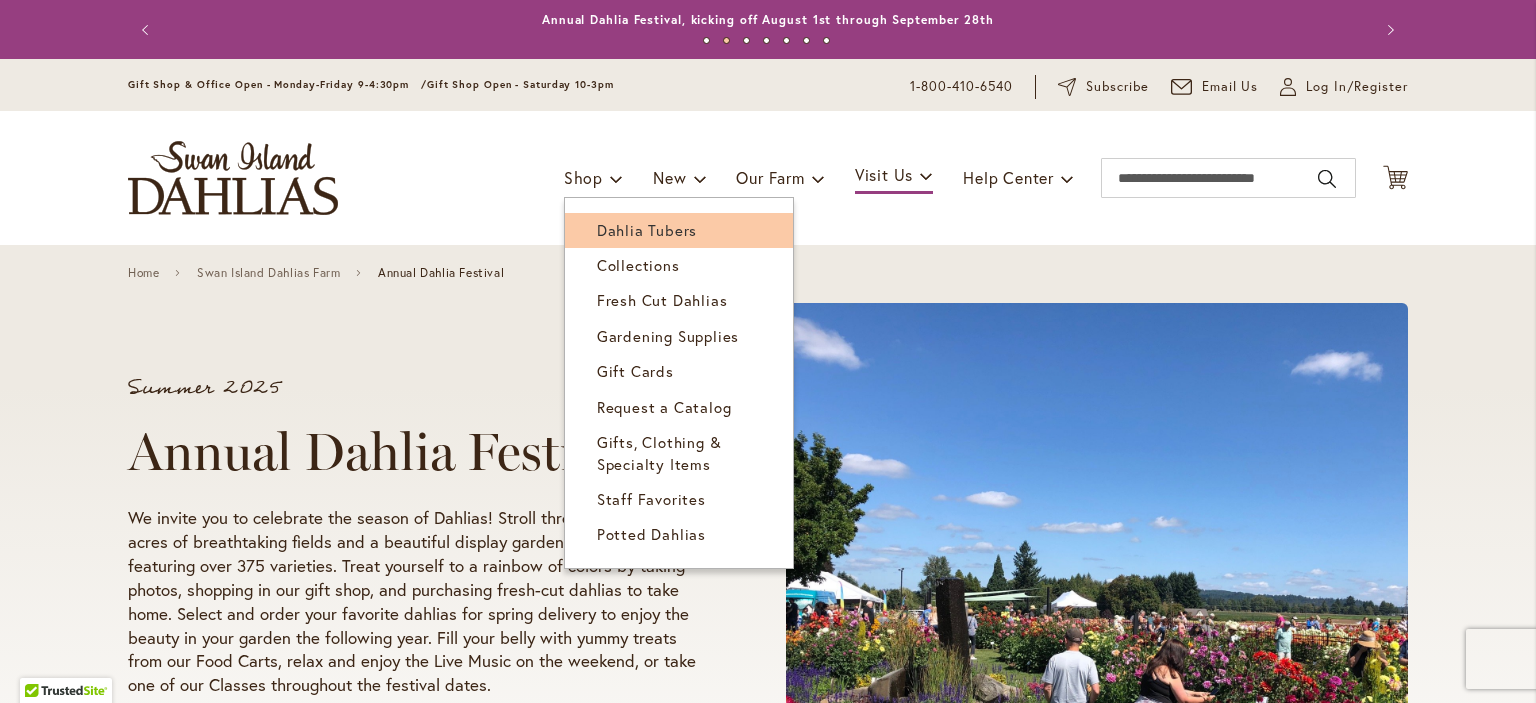 click on "Dahlia Tubers" at bounding box center [647, 230] 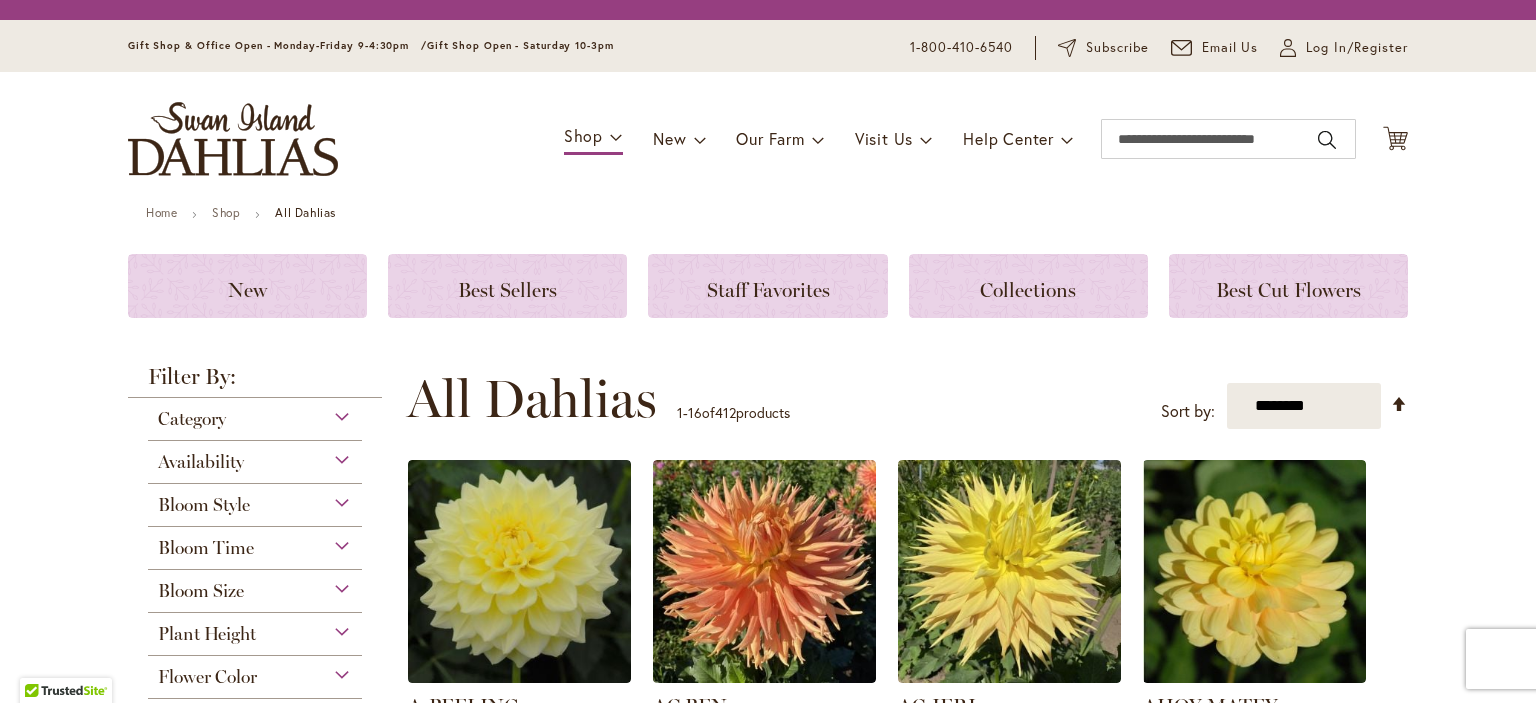 scroll, scrollTop: 0, scrollLeft: 0, axis: both 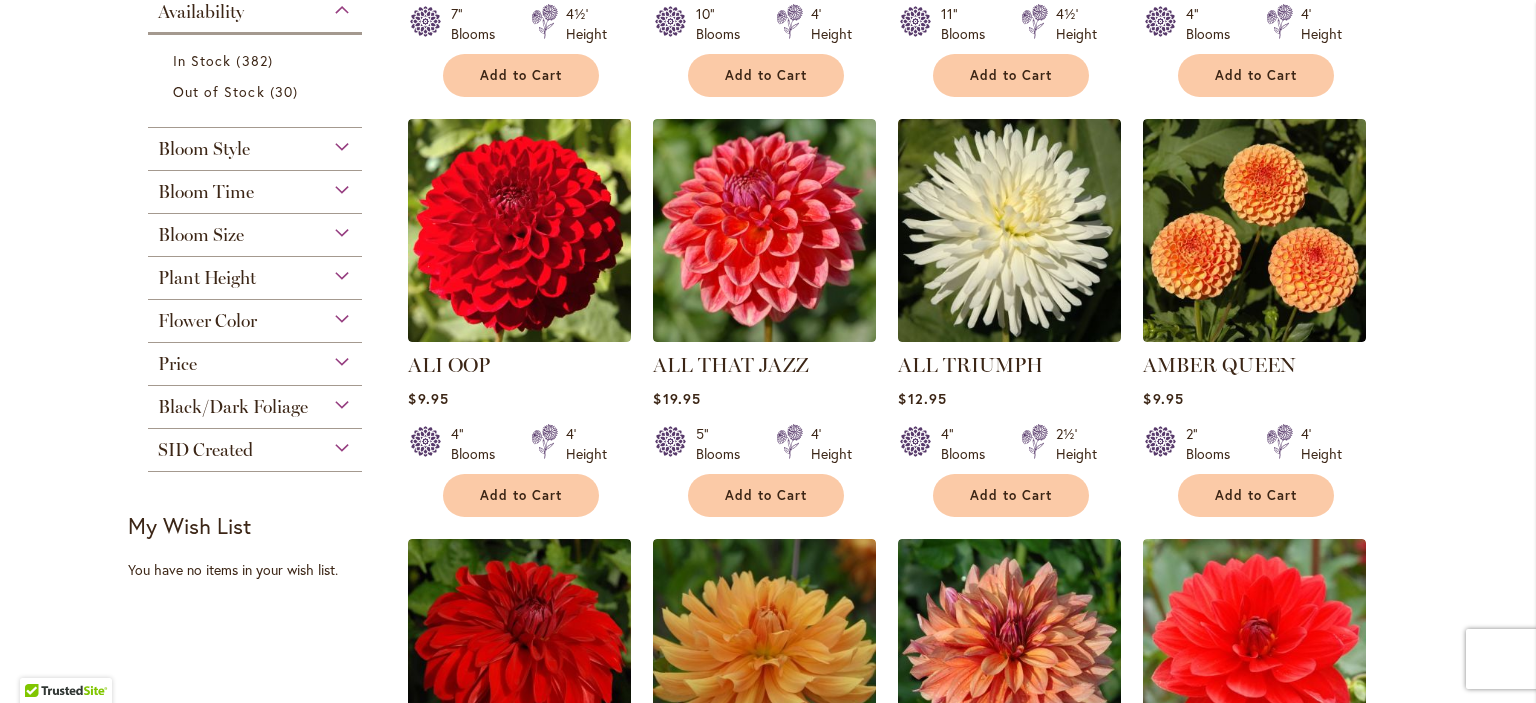 click on "Bloom Style" at bounding box center (255, 144) 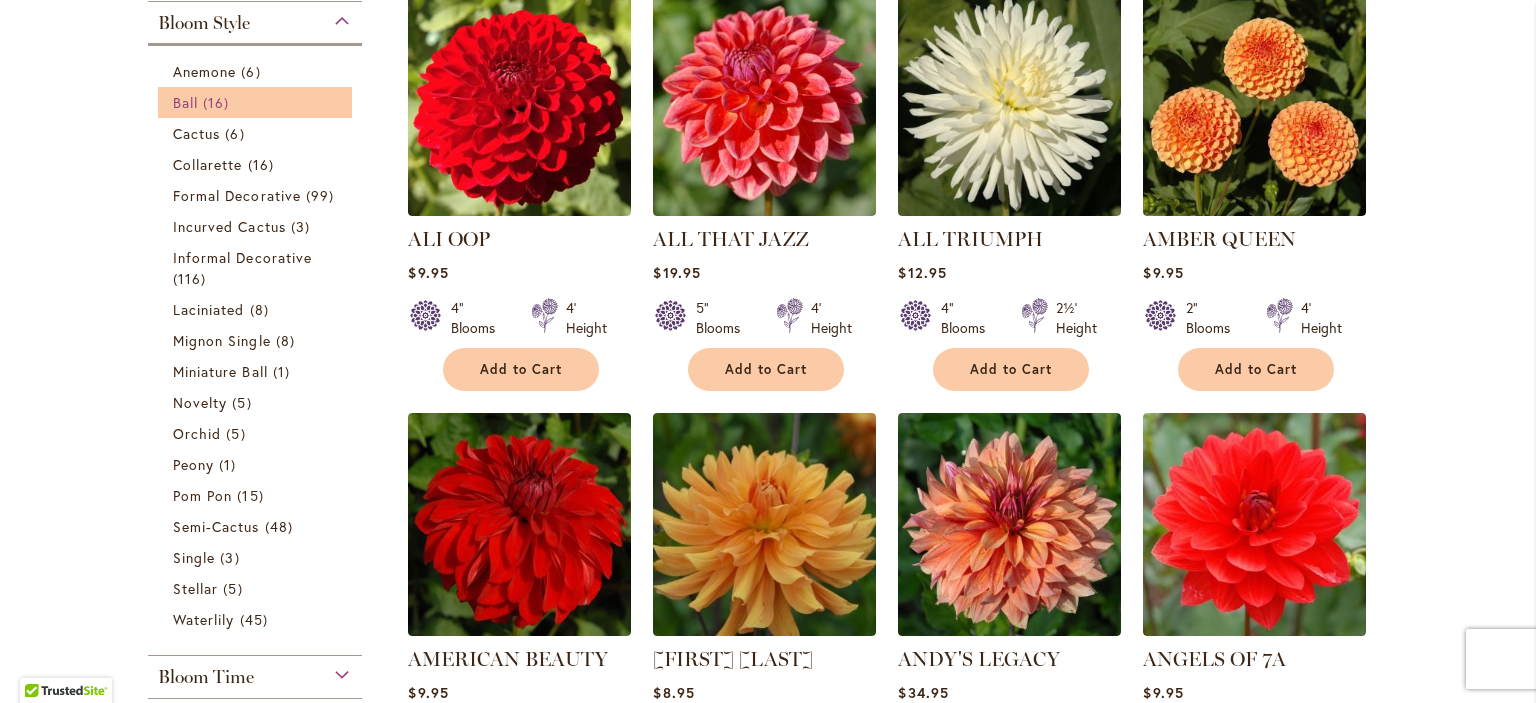 click on "Ball" at bounding box center (185, 102) 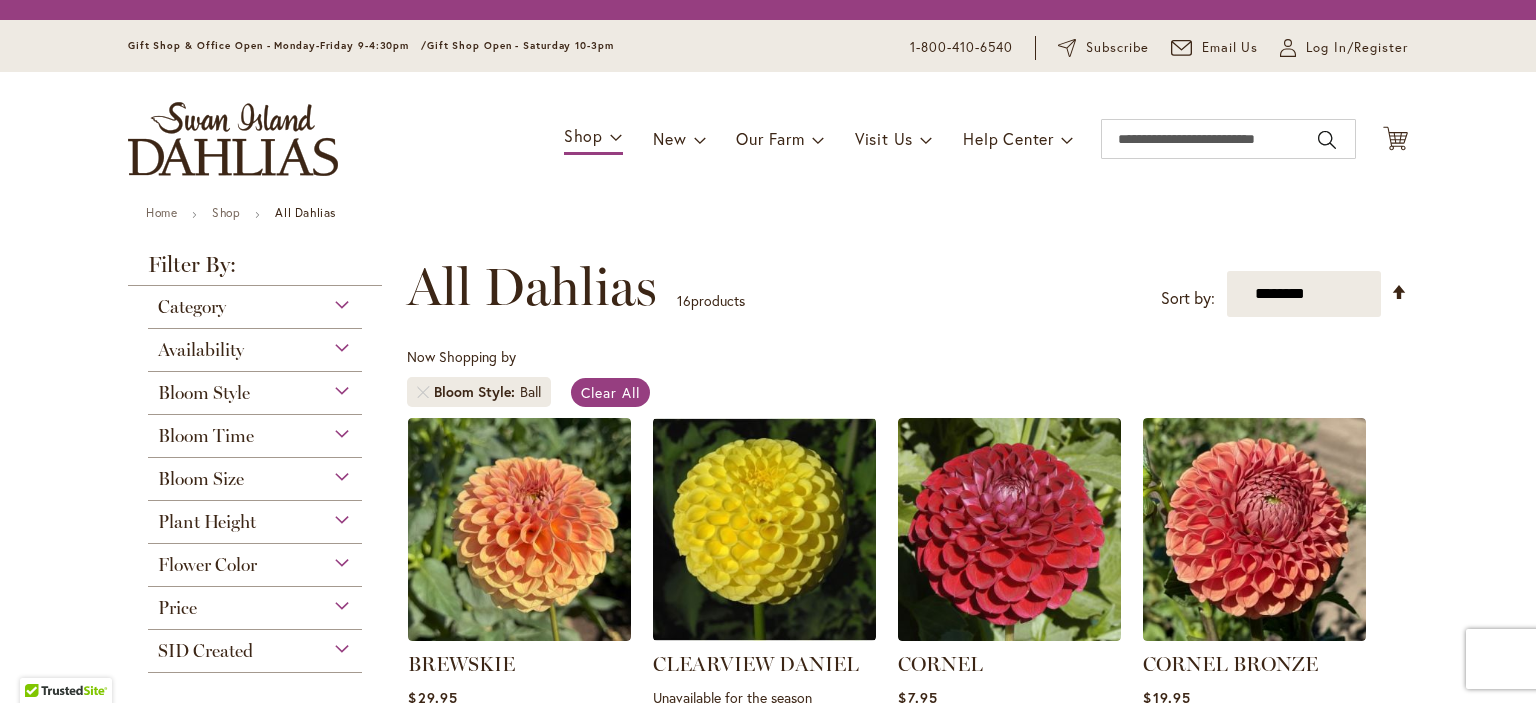 scroll, scrollTop: 0, scrollLeft: 0, axis: both 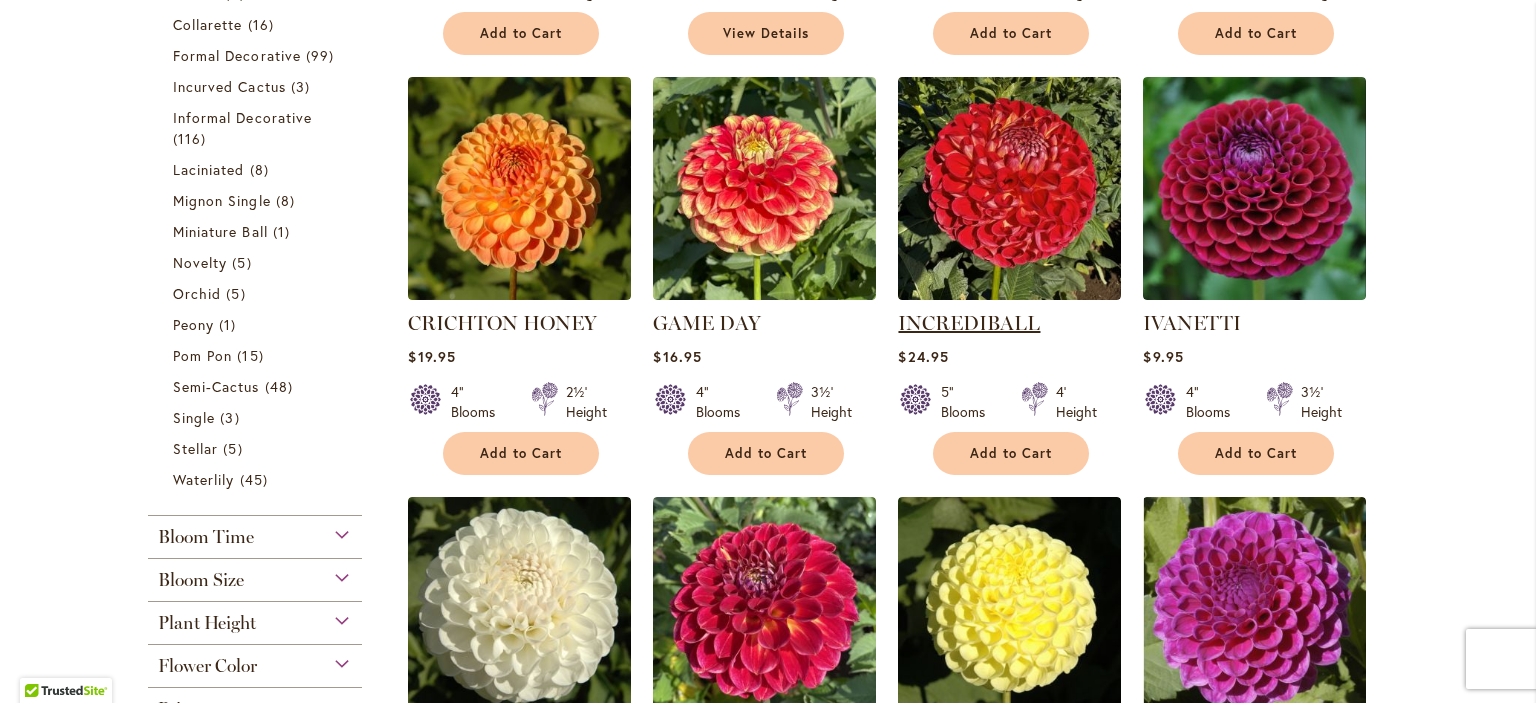 click on "INCREDIBALL" at bounding box center [969, 323] 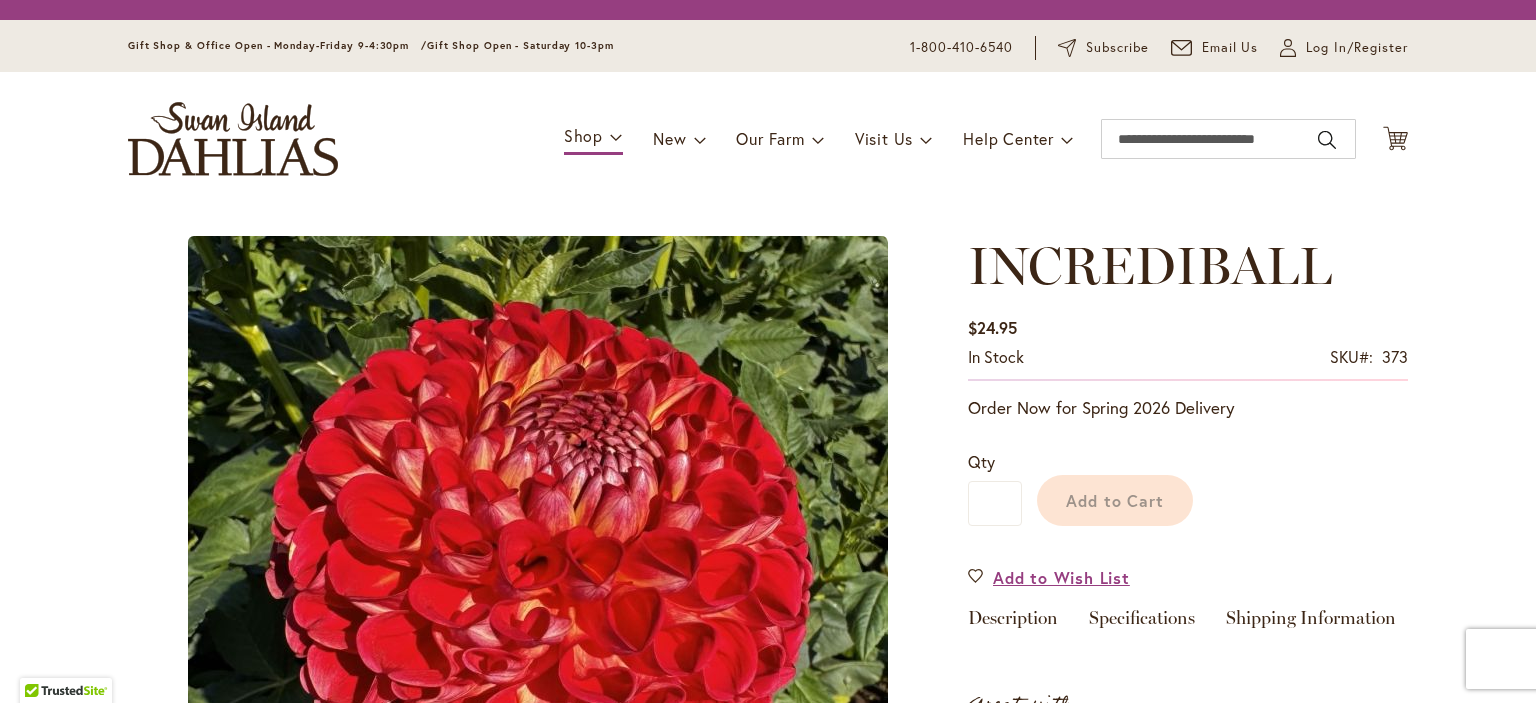 scroll, scrollTop: 0, scrollLeft: 0, axis: both 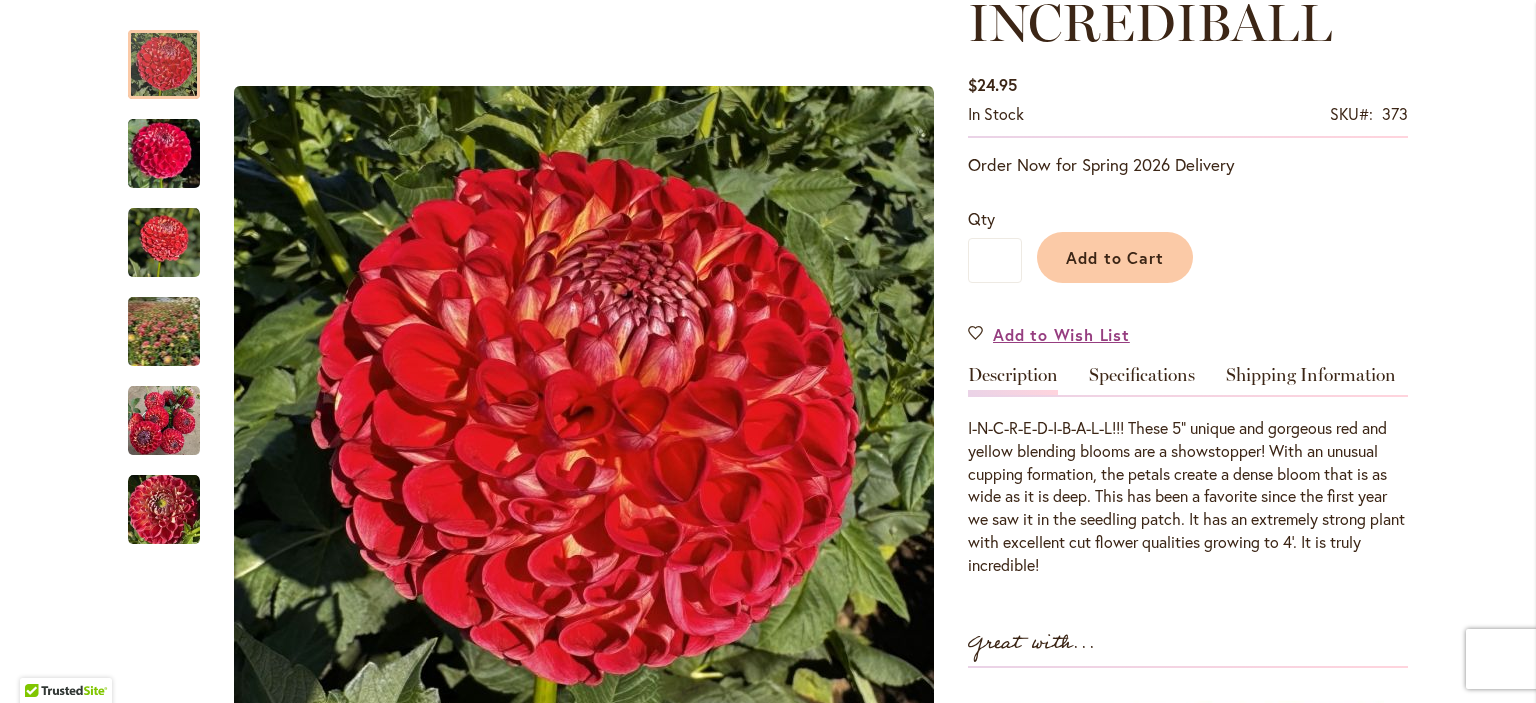 drag, startPoint x: 55, startPoint y: 369, endPoint x: 40, endPoint y: 62, distance: 307.36624 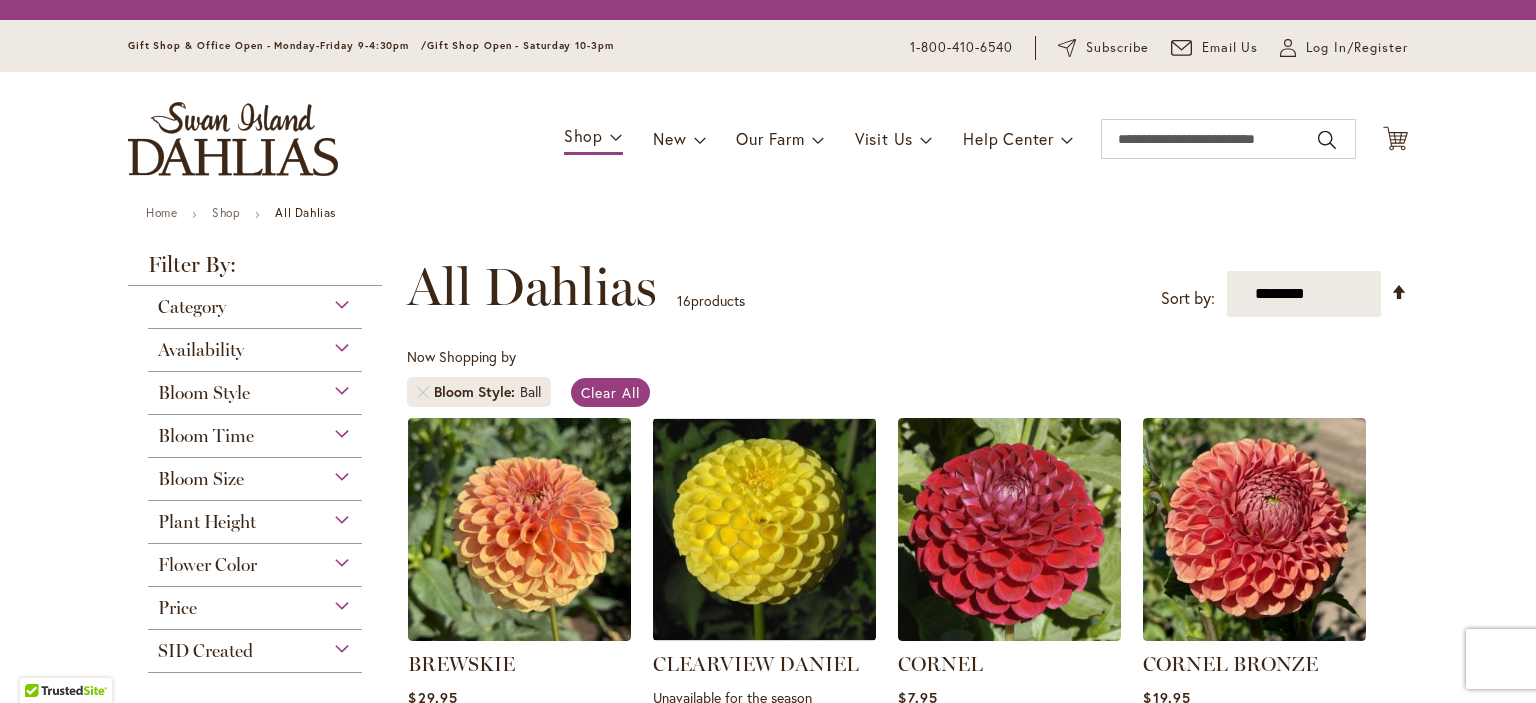 scroll, scrollTop: 0, scrollLeft: 0, axis: both 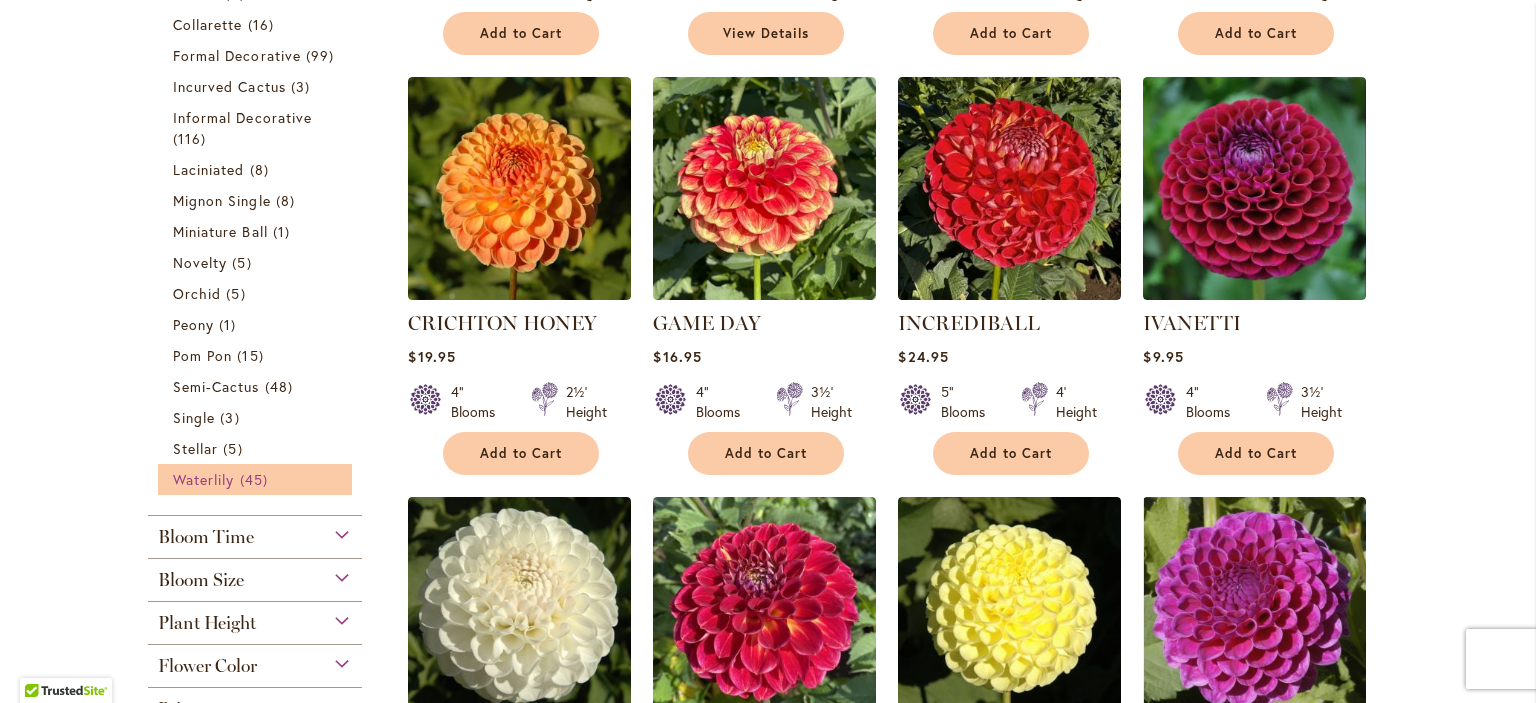 click on "Waterlily" at bounding box center (203, 479) 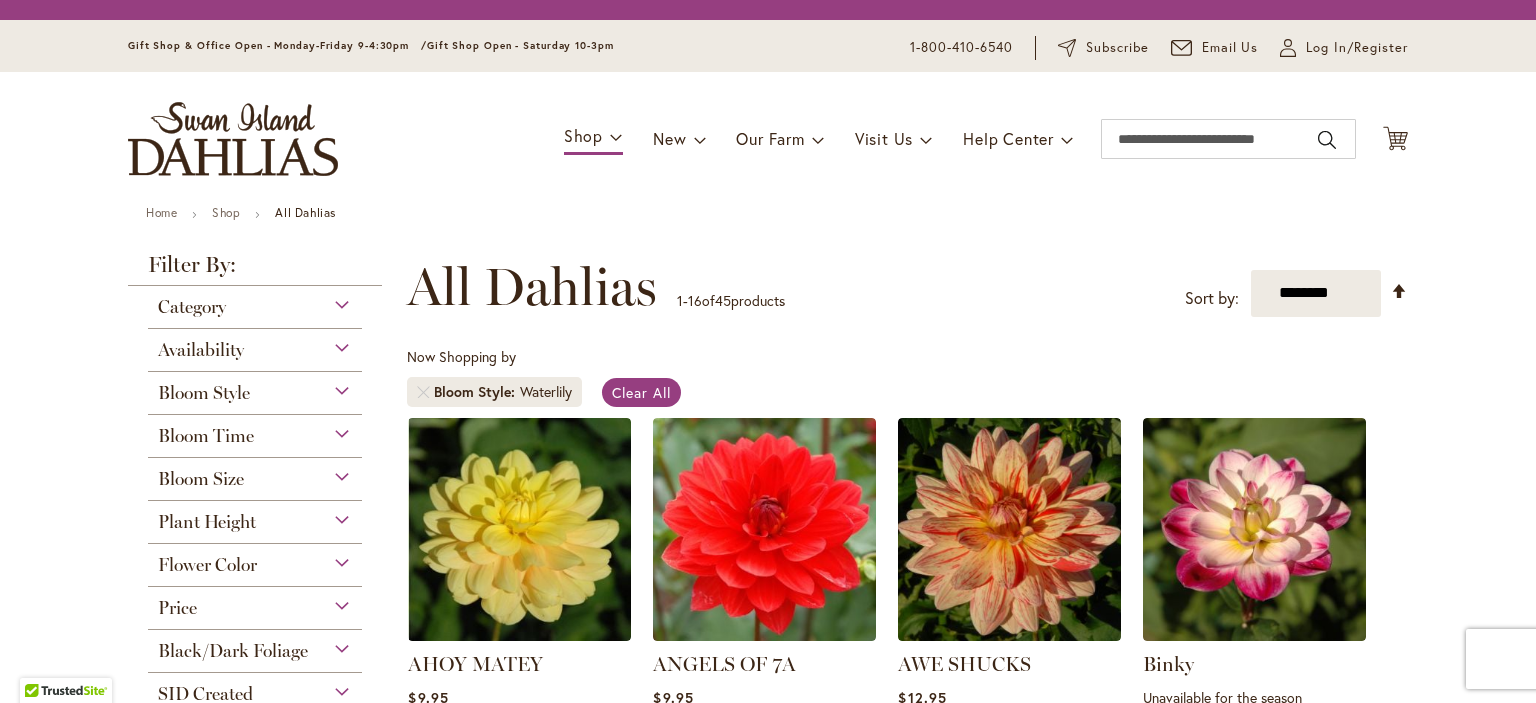 scroll, scrollTop: 0, scrollLeft: 0, axis: both 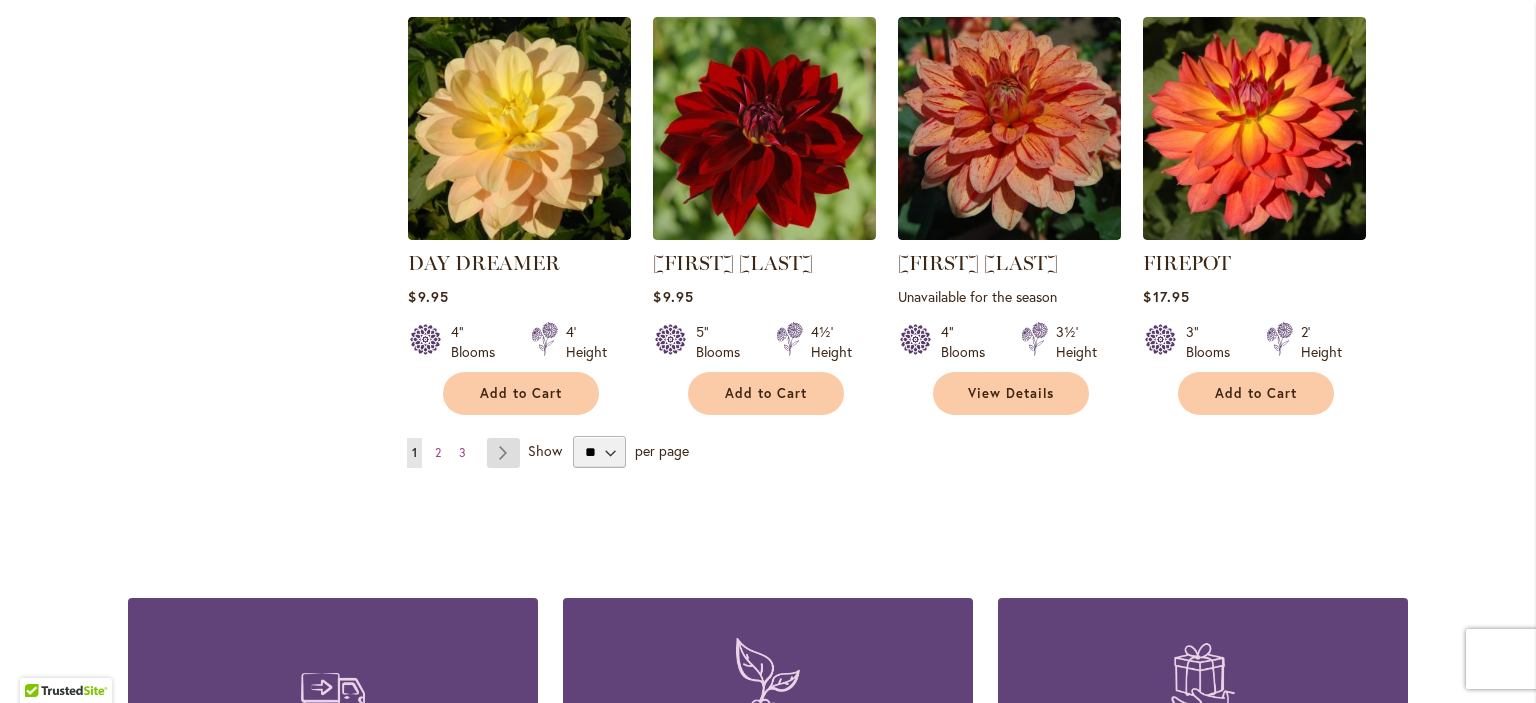 click on "Page
Next" at bounding box center (503, 453) 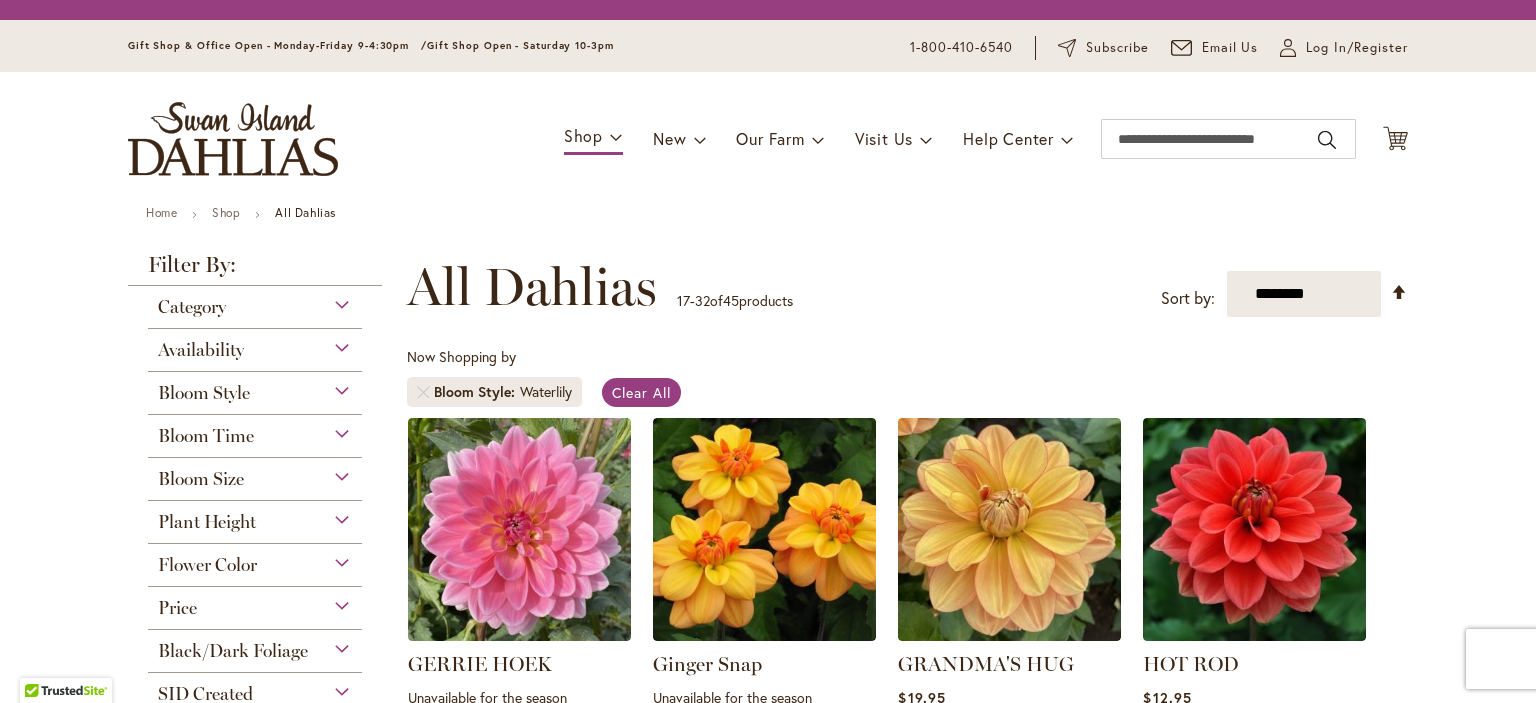 scroll, scrollTop: 0, scrollLeft: 0, axis: both 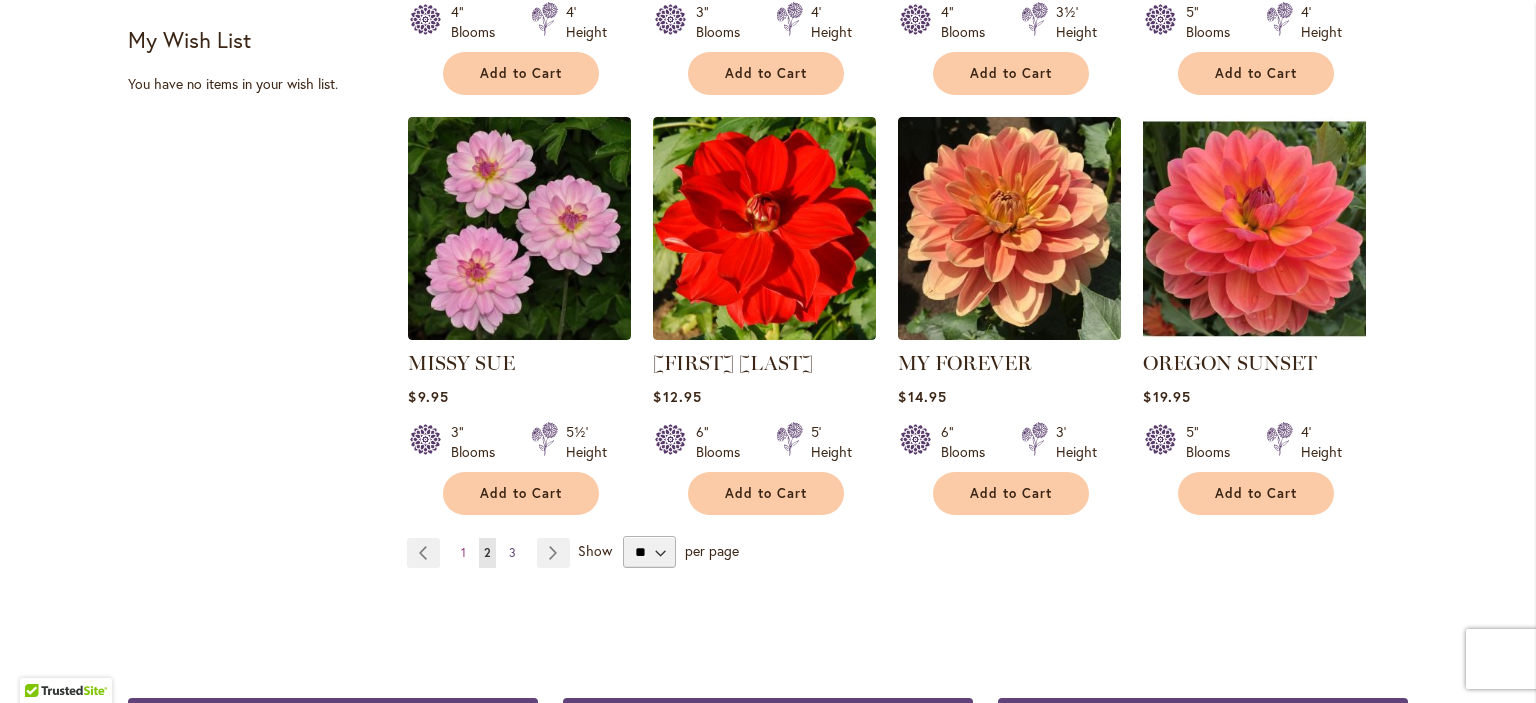 click on "3" at bounding box center (512, 552) 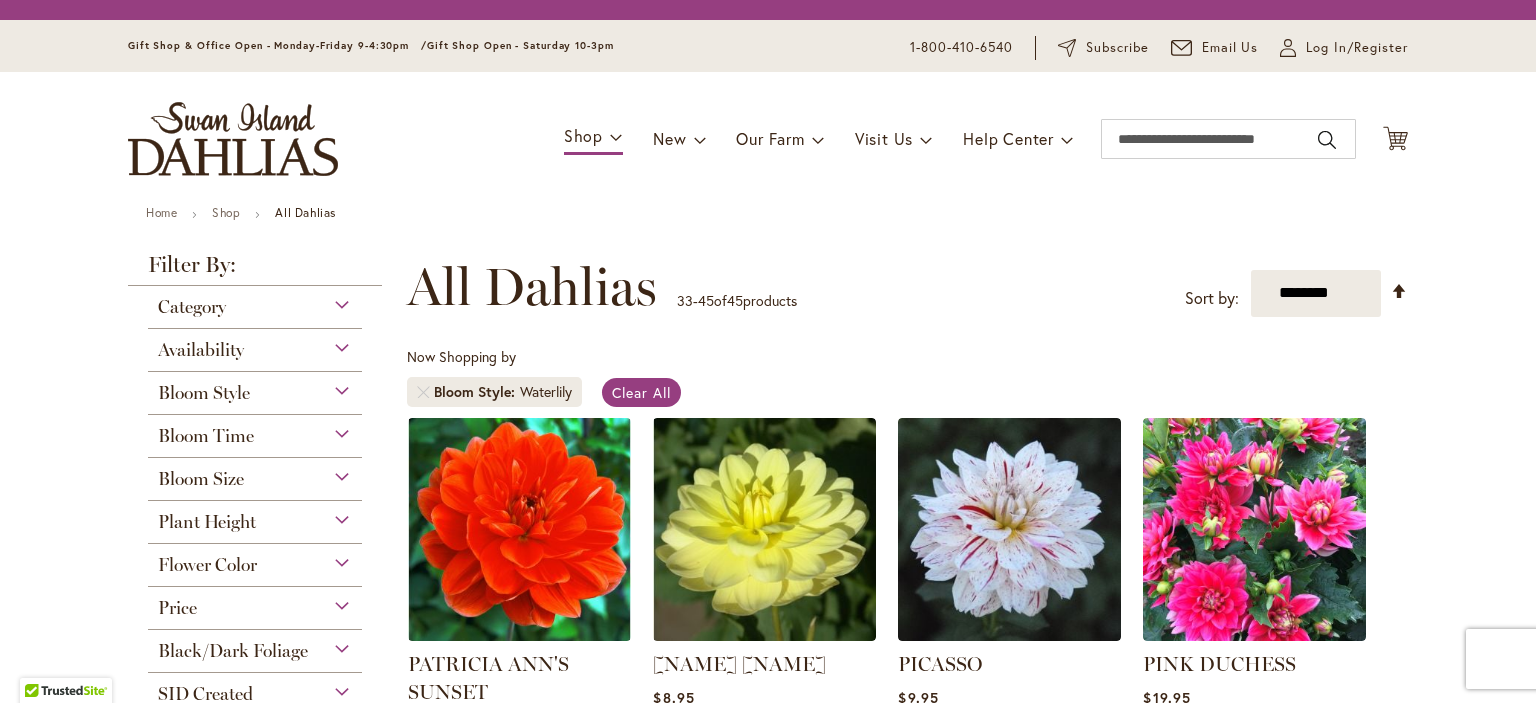 scroll, scrollTop: 0, scrollLeft: 0, axis: both 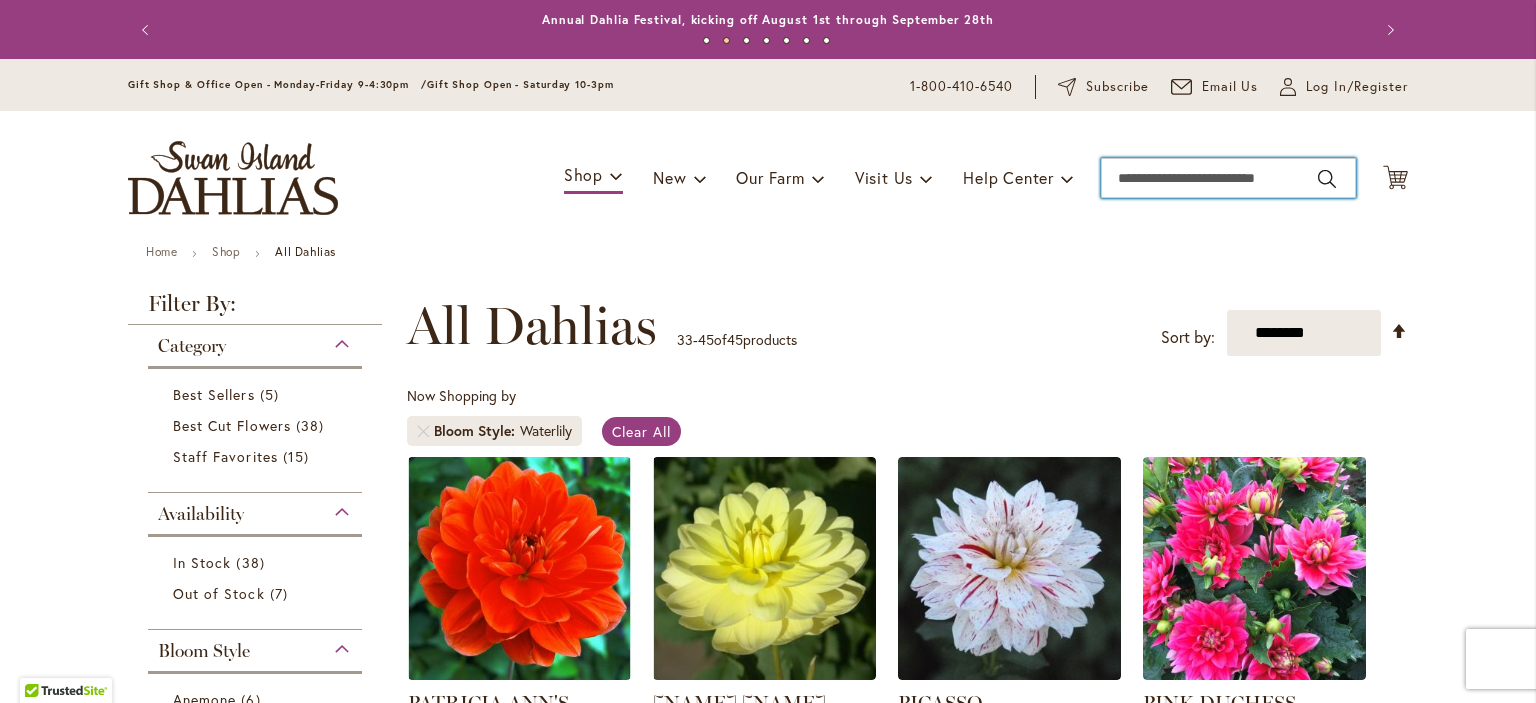 click on "Search" at bounding box center [1228, 178] 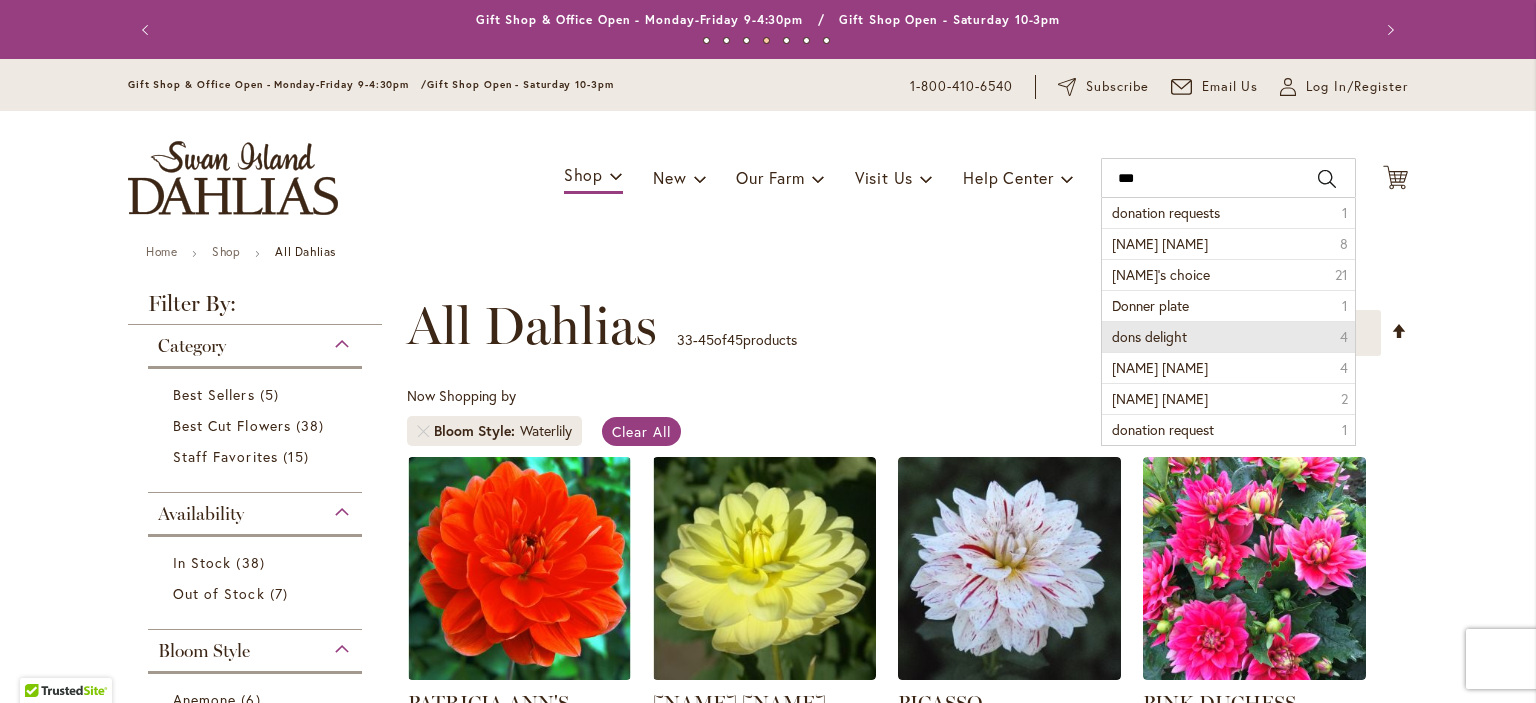 click on "dons delight" at bounding box center (1149, 336) 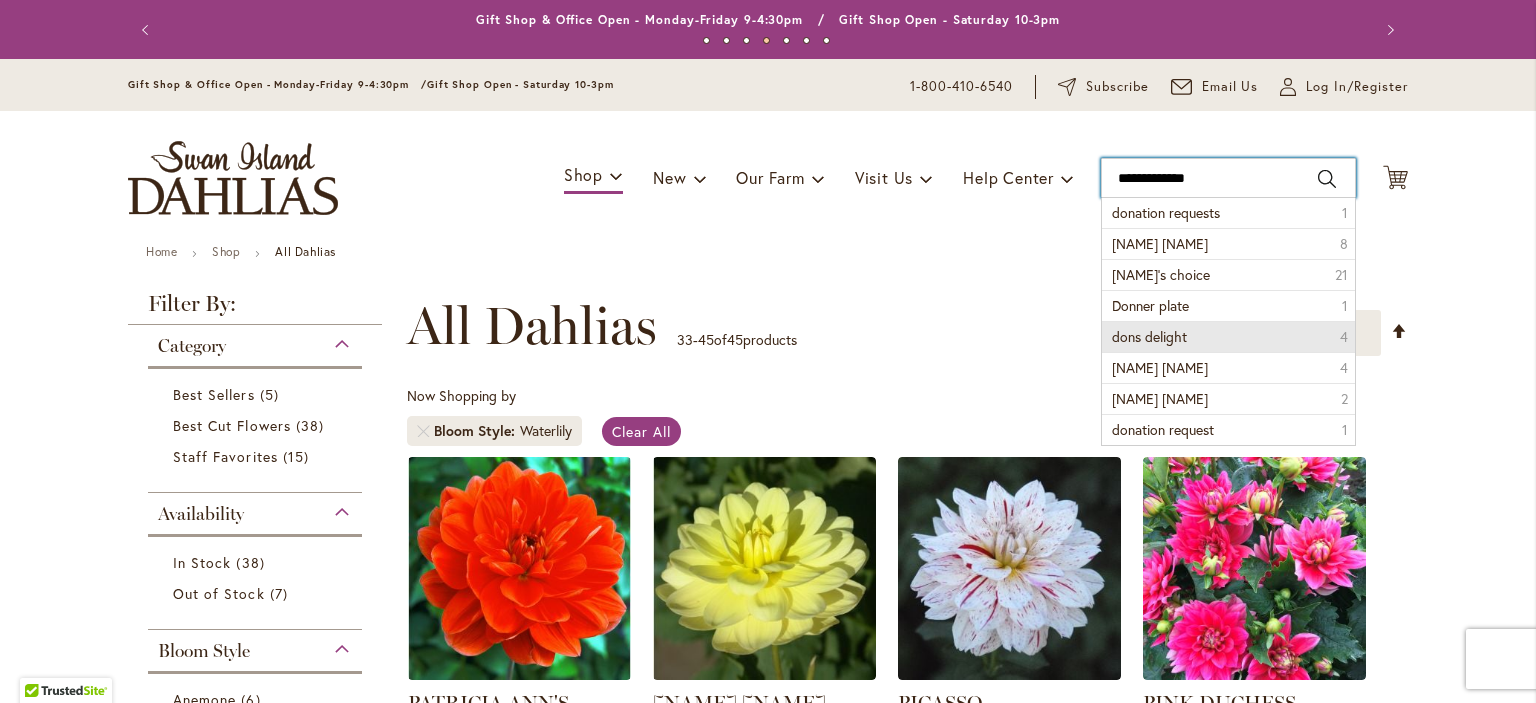 type on "**********" 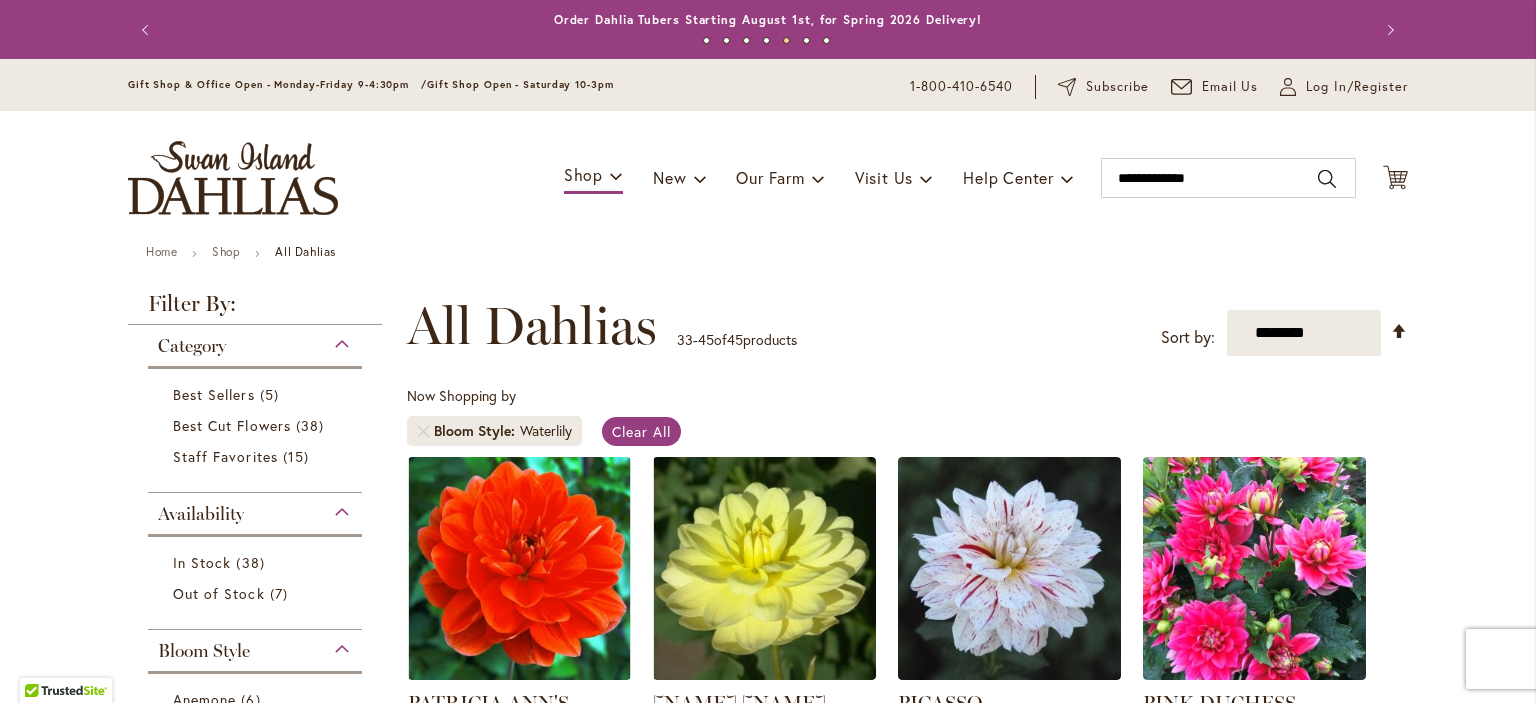 click on "Search" at bounding box center (1327, 179) 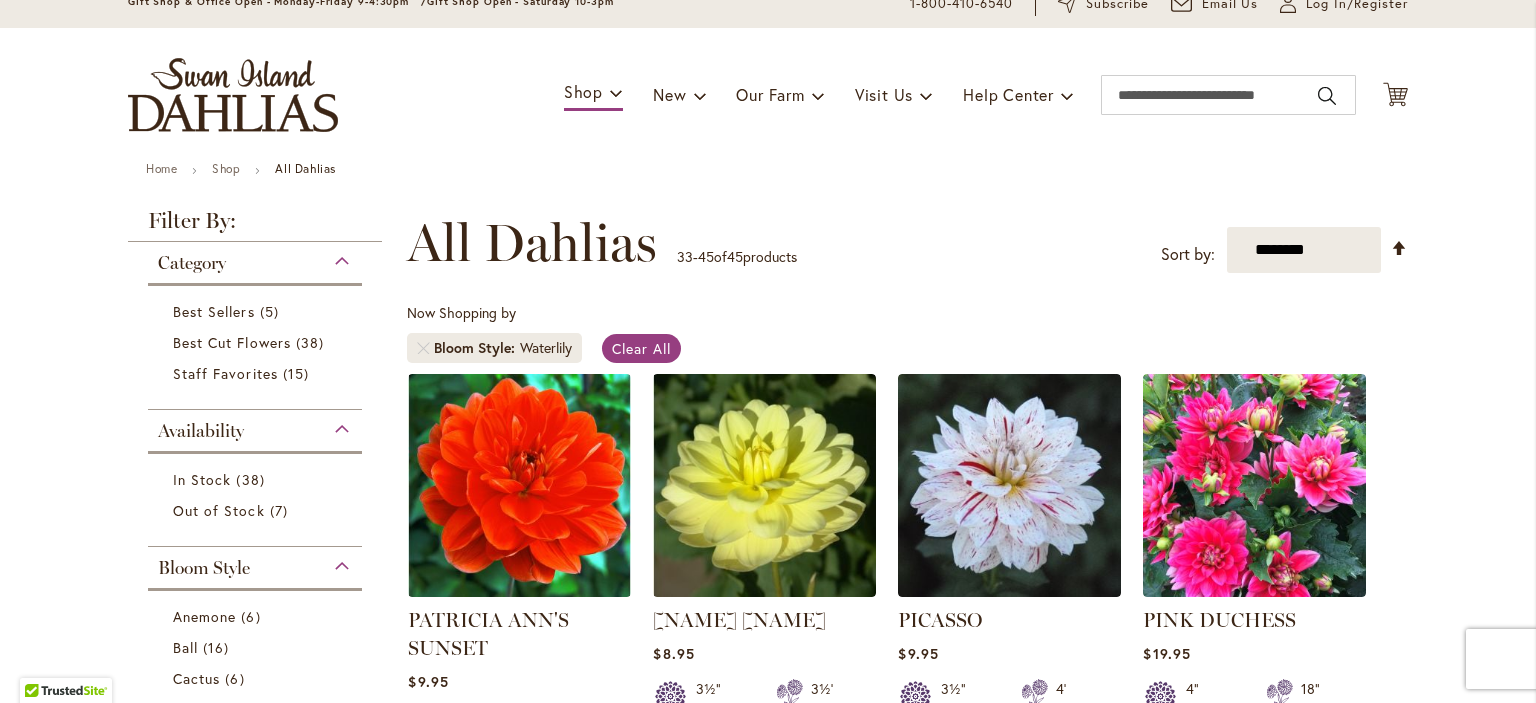 scroll, scrollTop: 0, scrollLeft: 0, axis: both 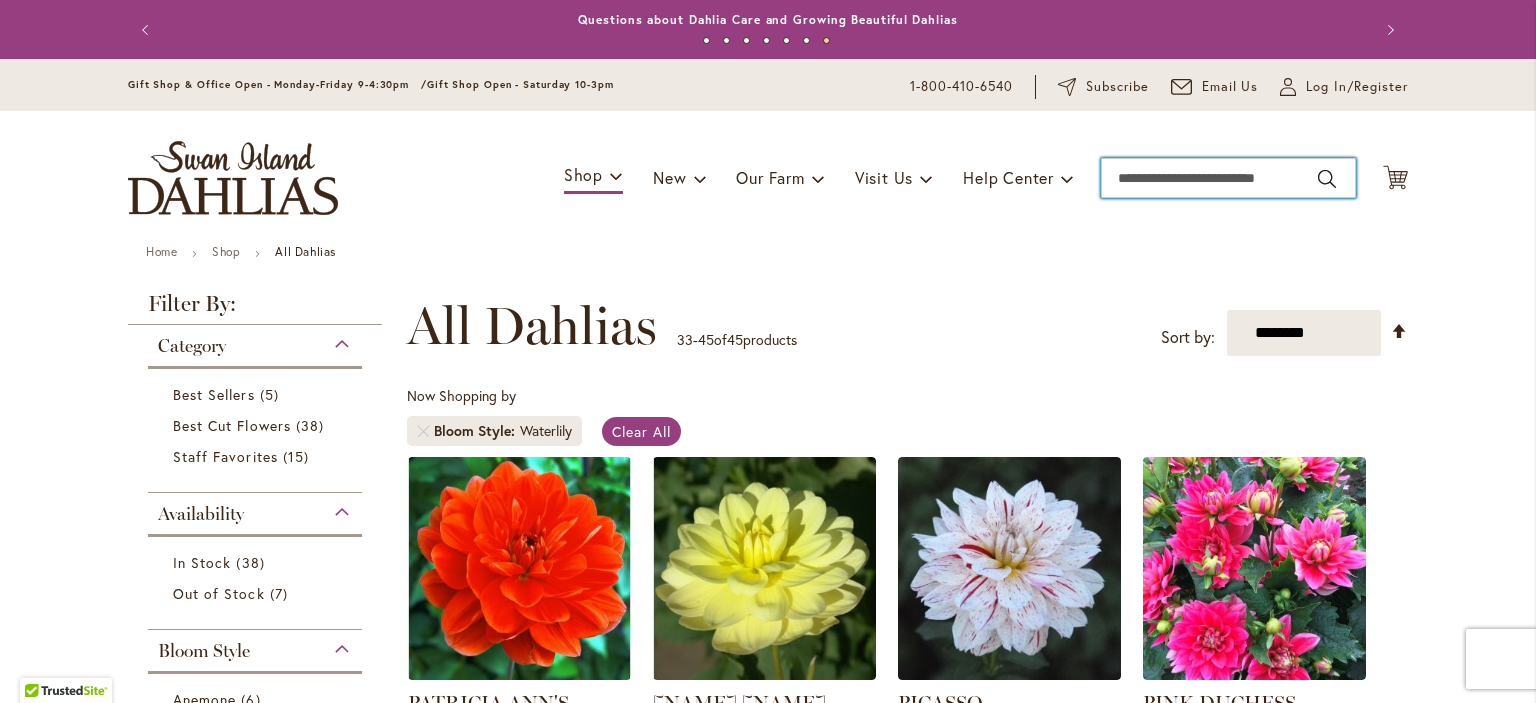 click on "Search" at bounding box center [1228, 178] 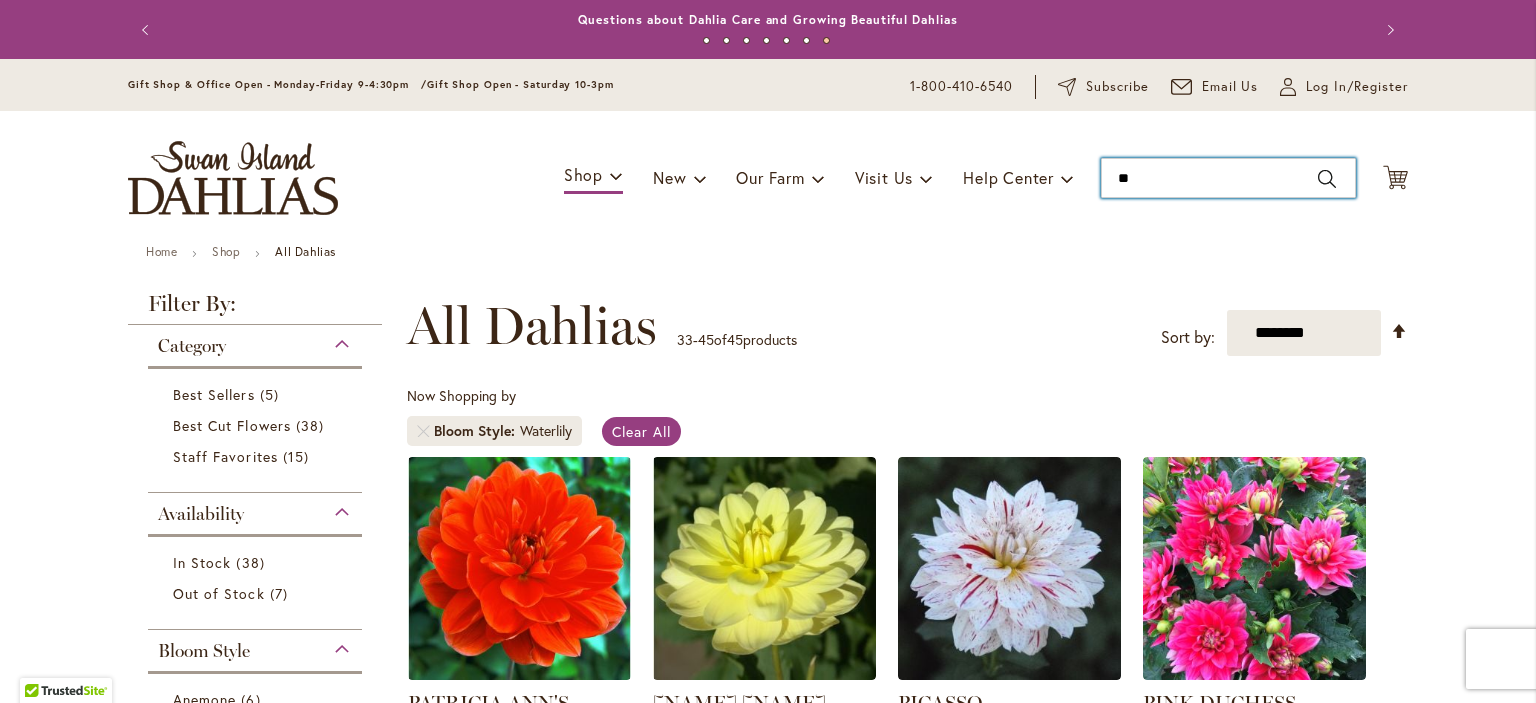 type on "***" 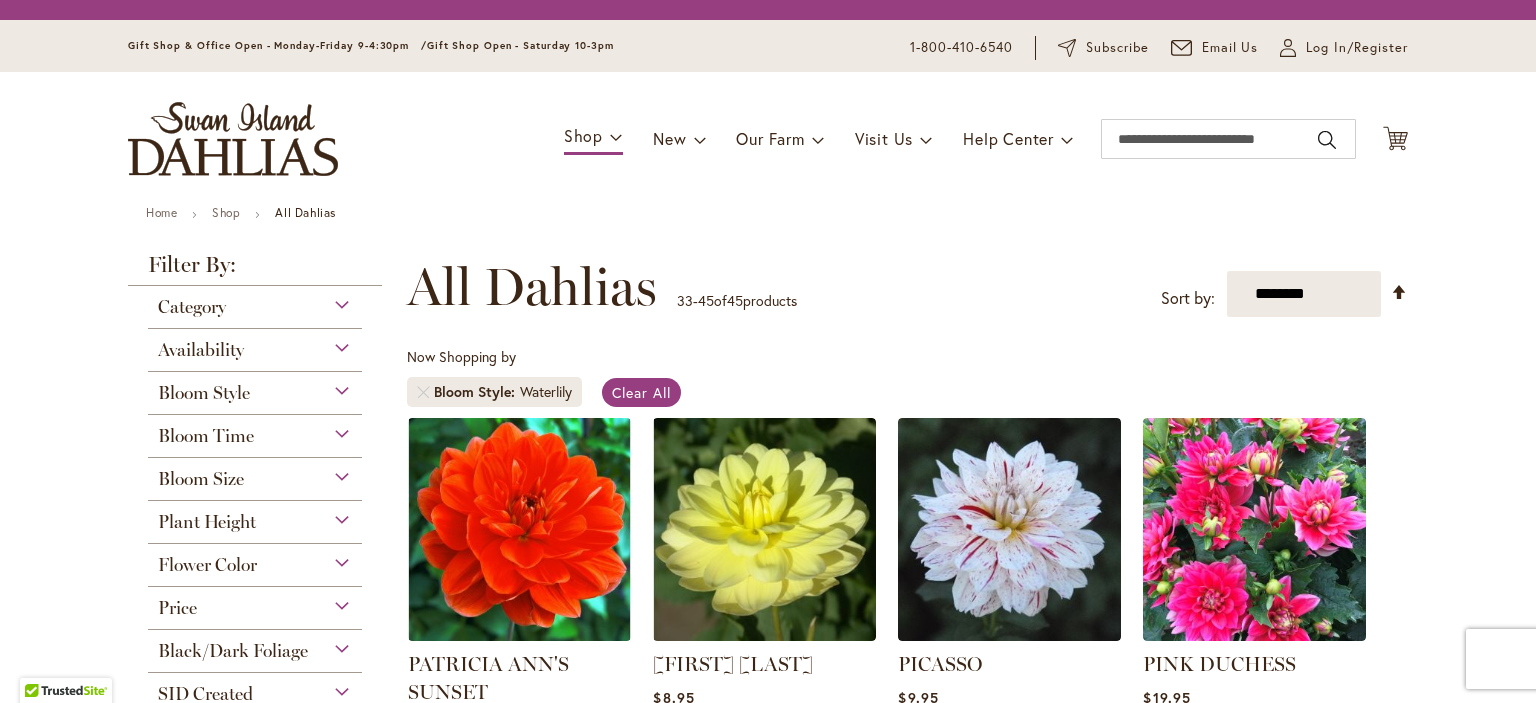 scroll, scrollTop: 0, scrollLeft: 0, axis: both 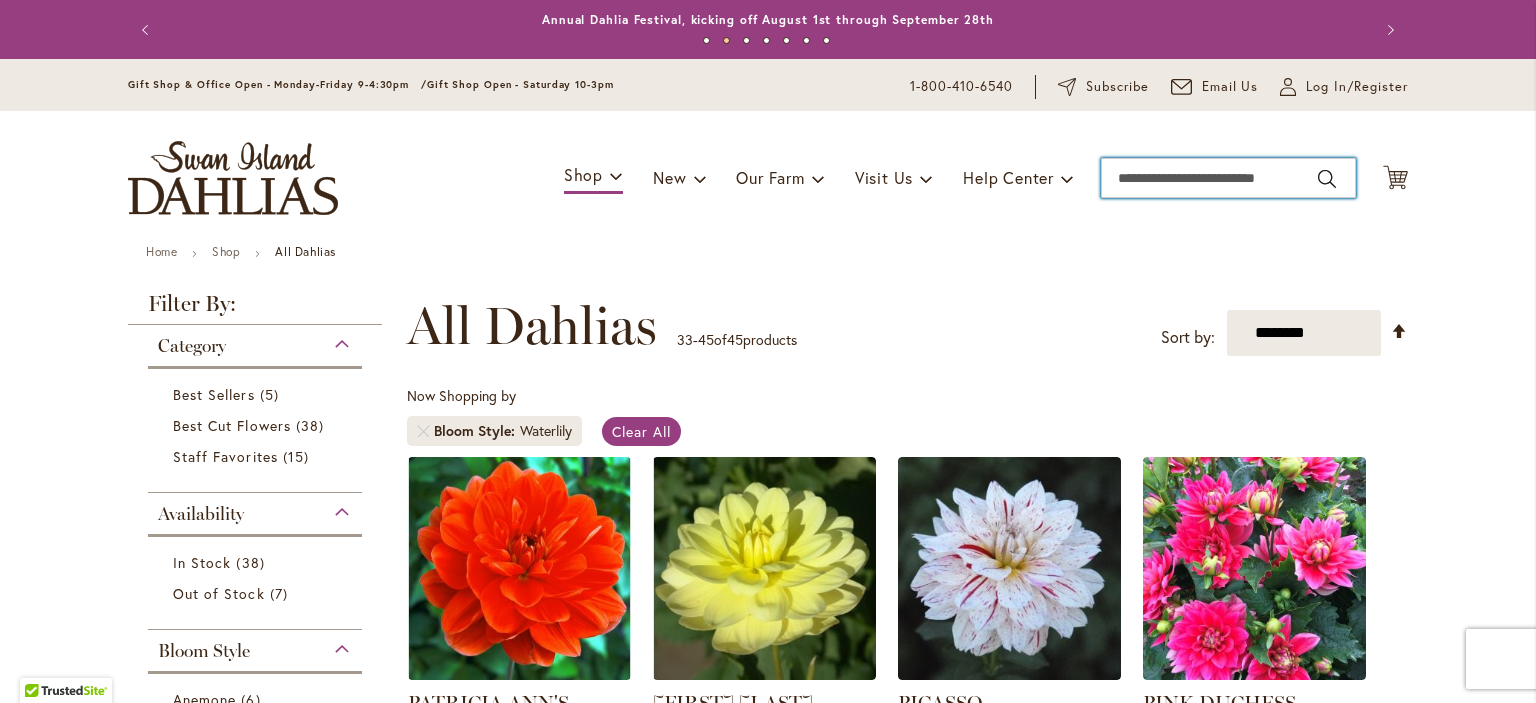 click on "Search" at bounding box center [1228, 178] 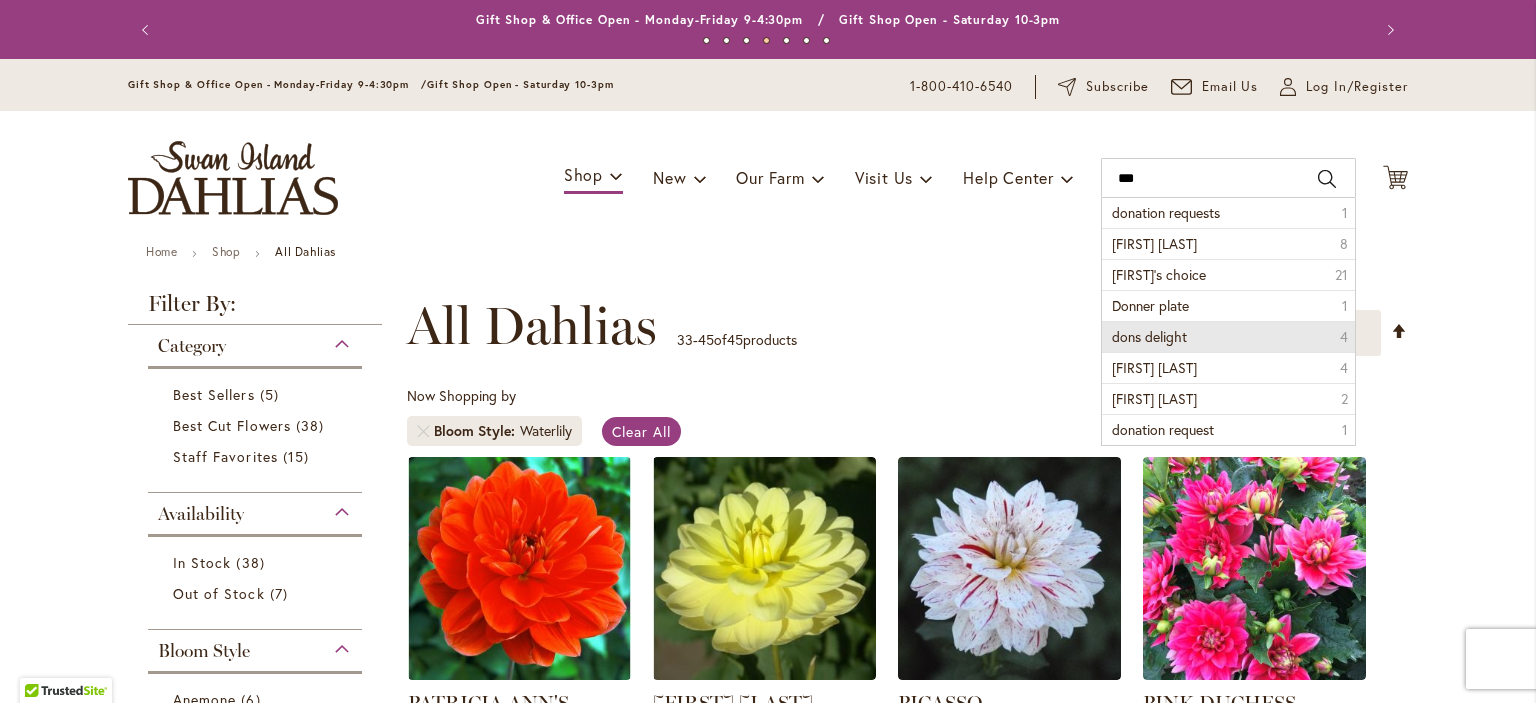 click on "dons delight" at bounding box center (1149, 336) 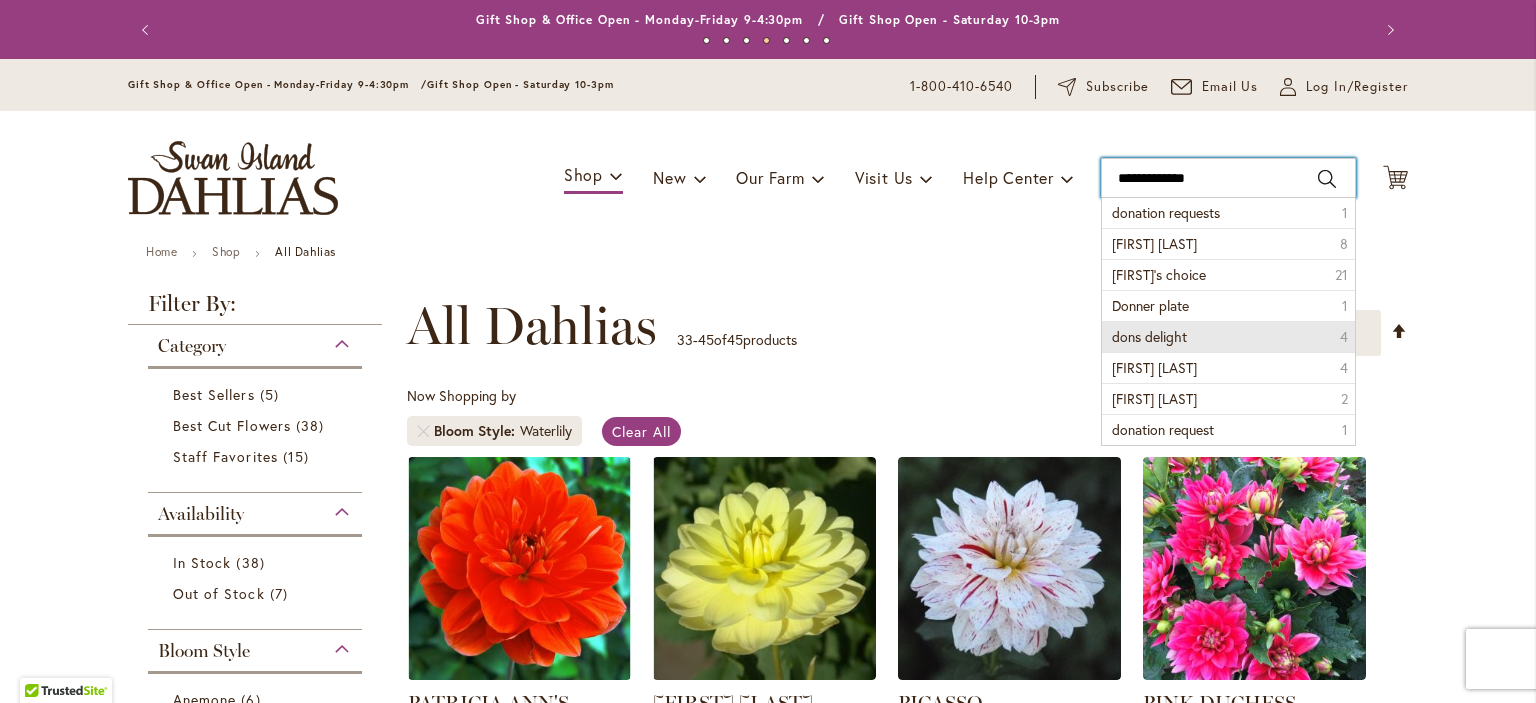 type on "**********" 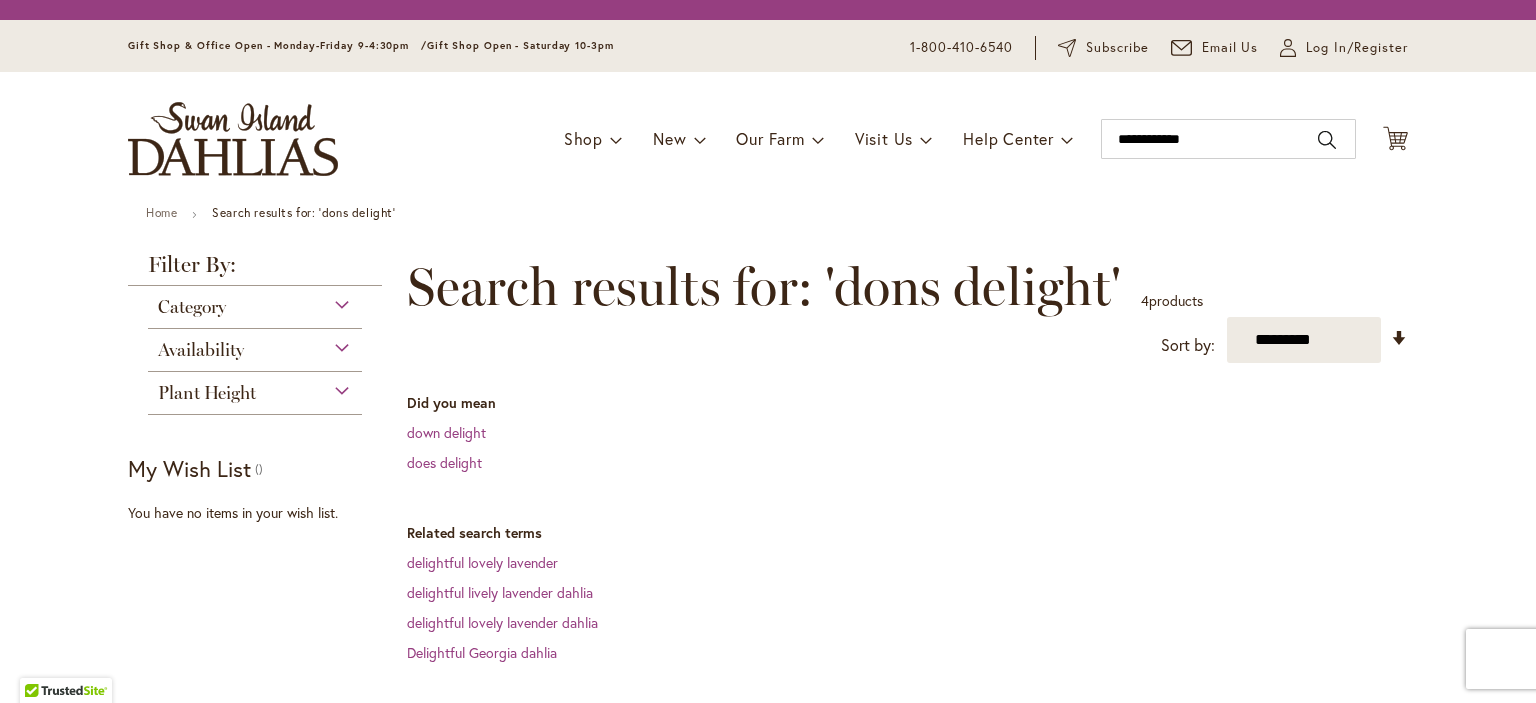 scroll, scrollTop: 0, scrollLeft: 0, axis: both 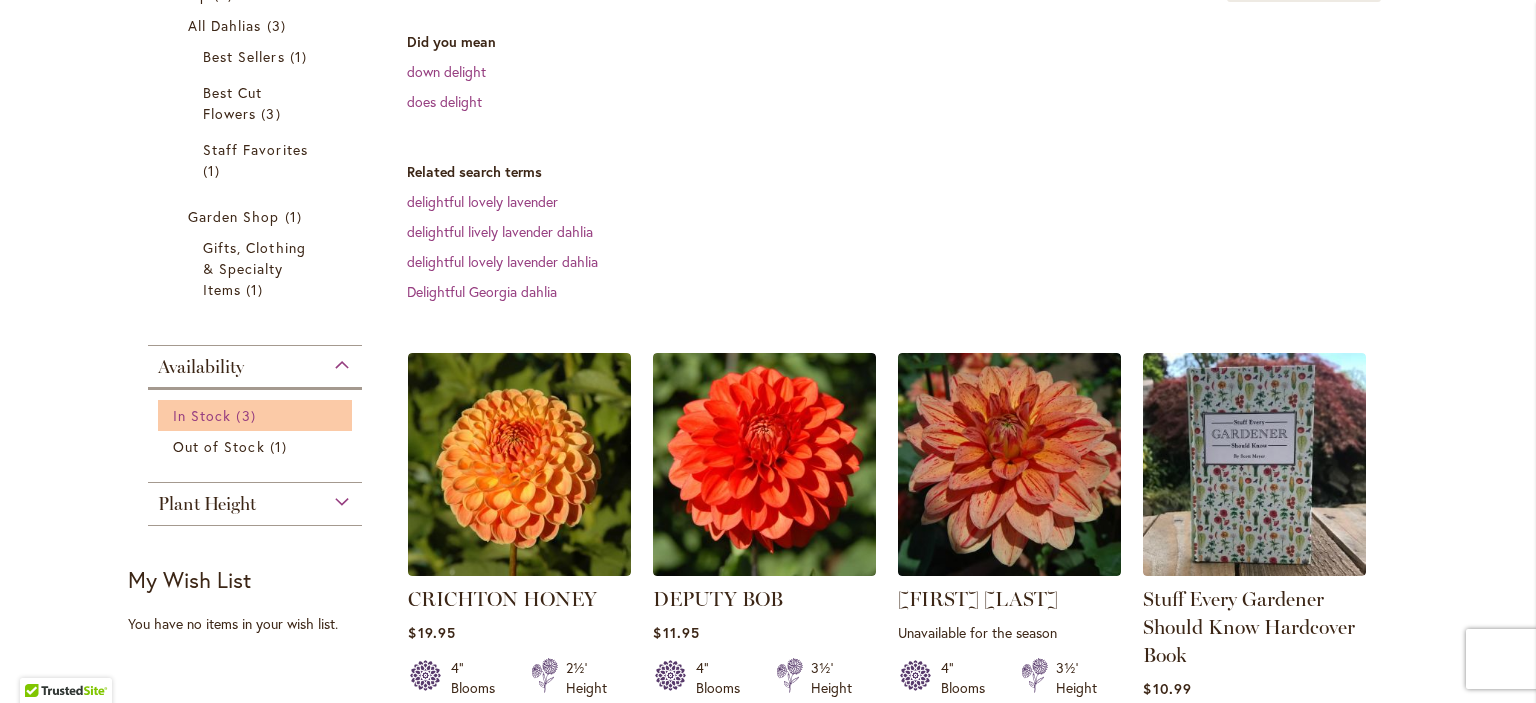 click on "In Stock" at bounding box center [202, 415] 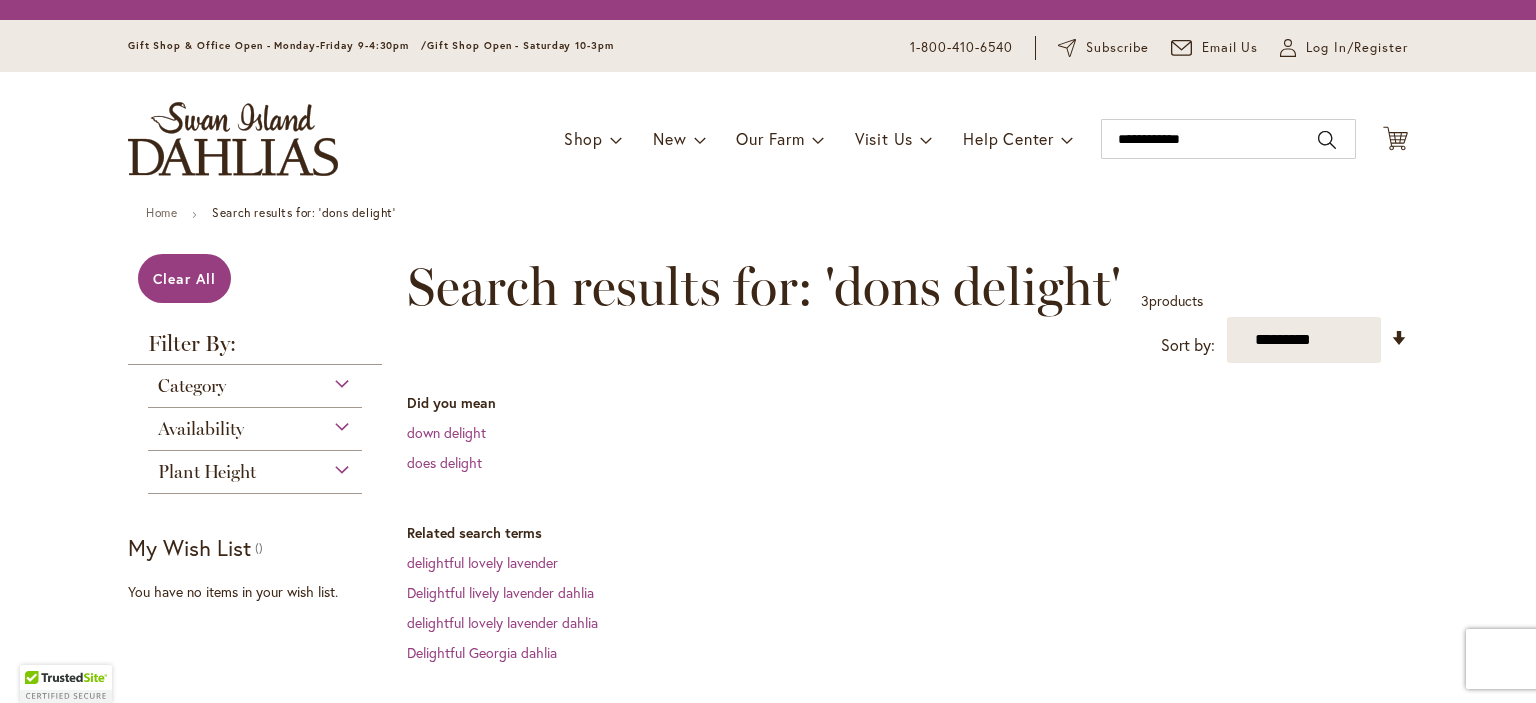 scroll, scrollTop: 0, scrollLeft: 0, axis: both 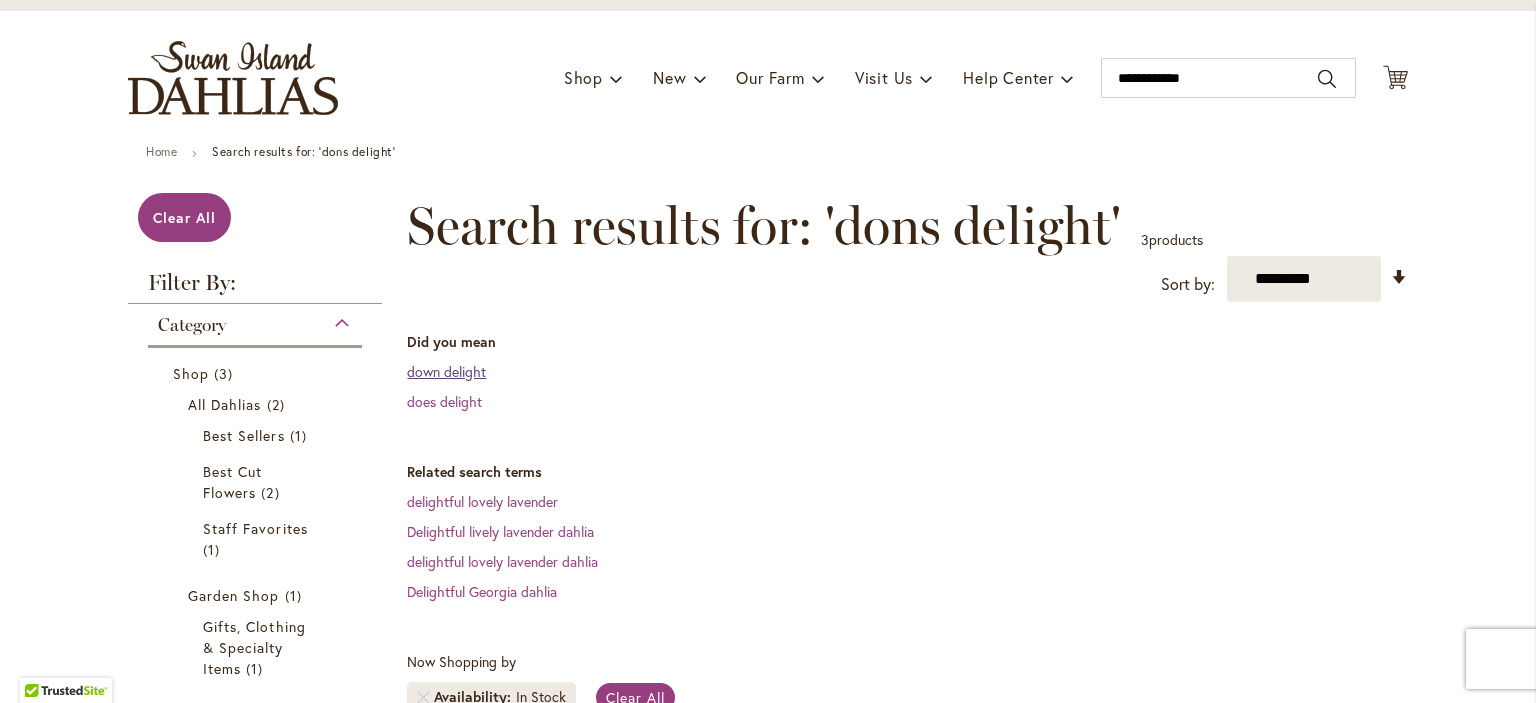 click on "down delight" at bounding box center [446, 371] 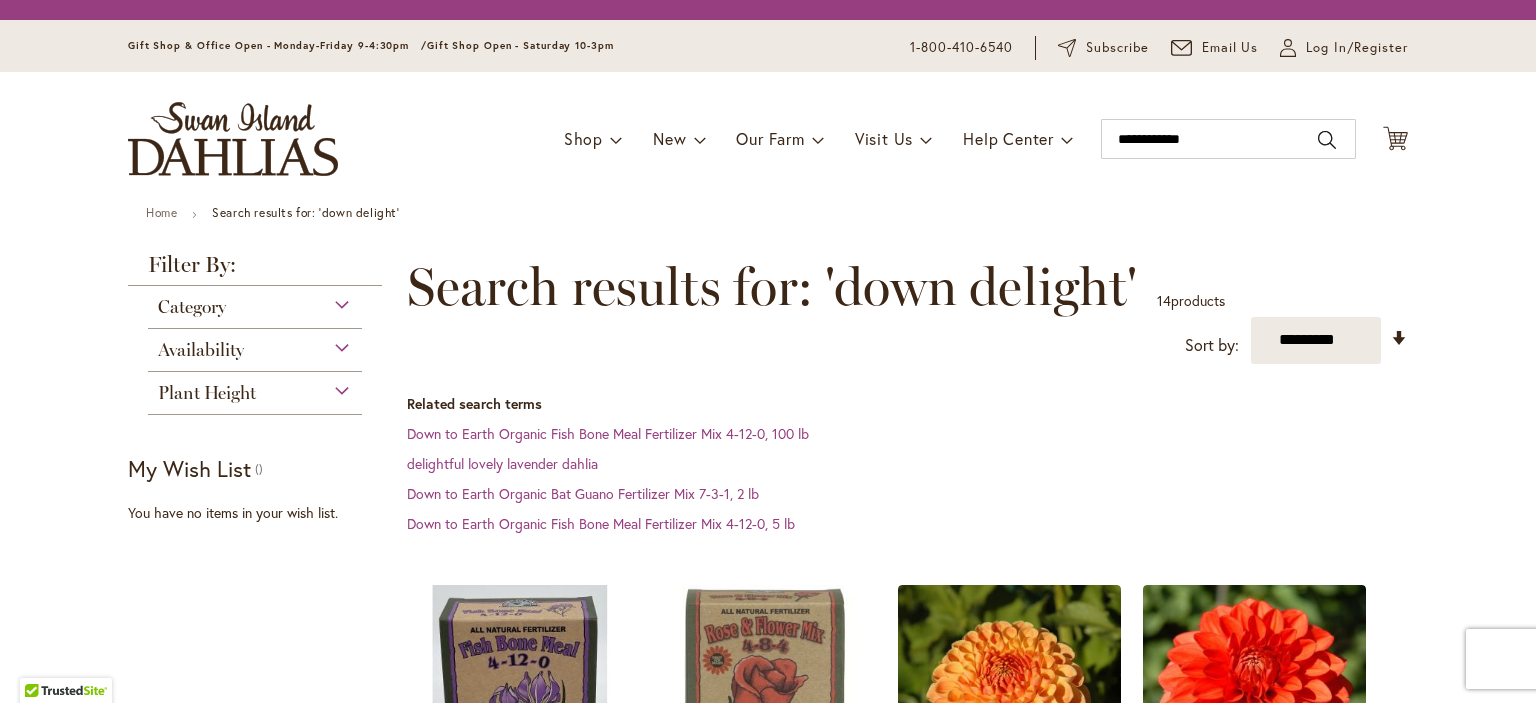 scroll, scrollTop: 0, scrollLeft: 0, axis: both 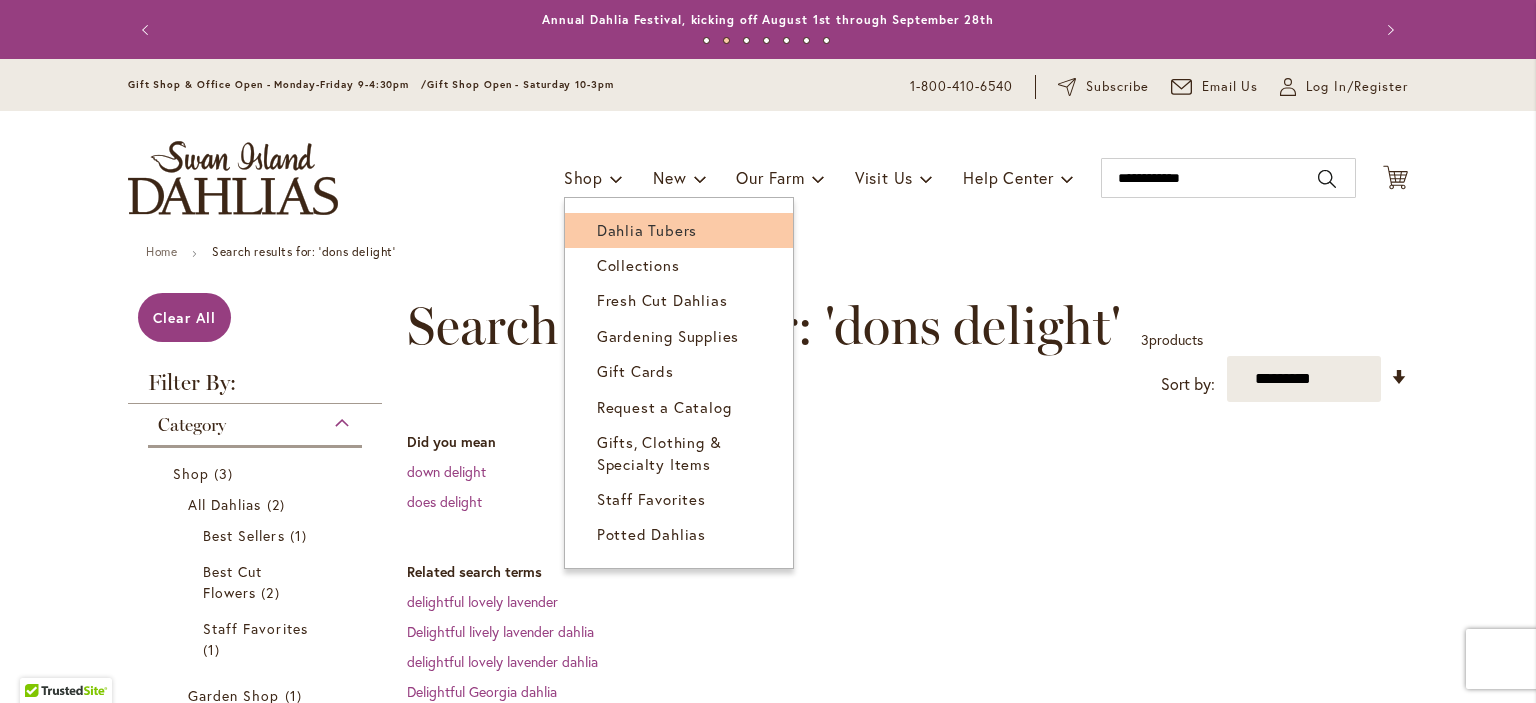 click on "Dahlia Tubers" at bounding box center [647, 230] 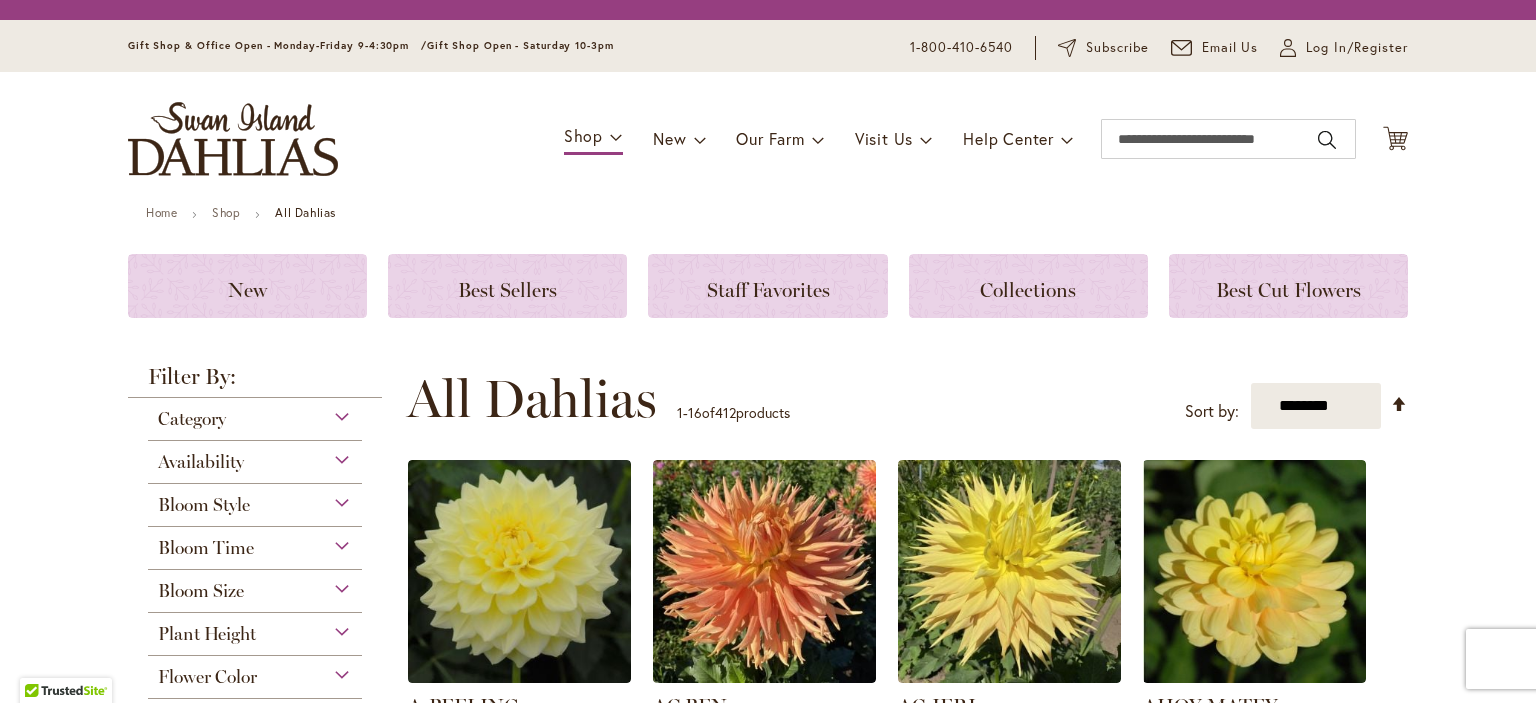 scroll, scrollTop: 0, scrollLeft: 0, axis: both 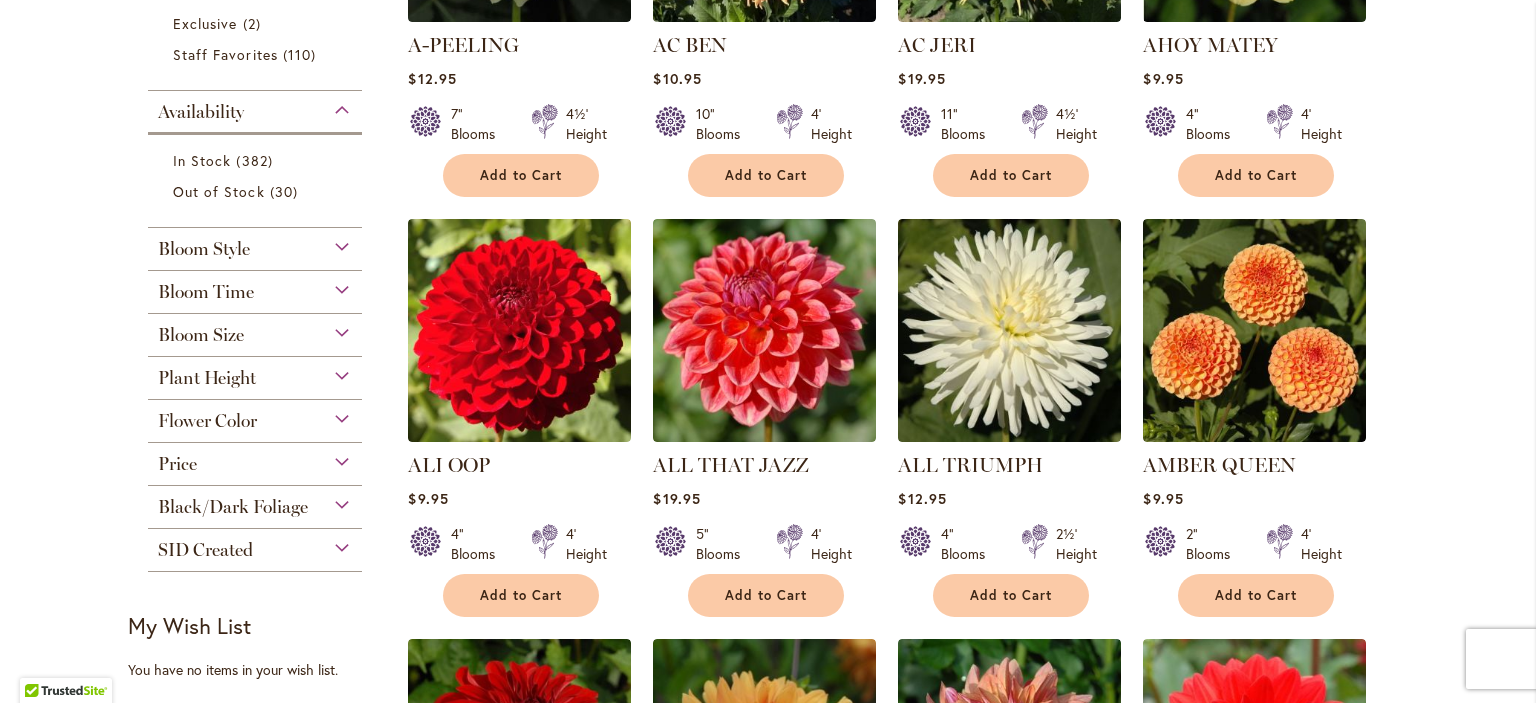 click on "Bloom Size" at bounding box center [255, 330] 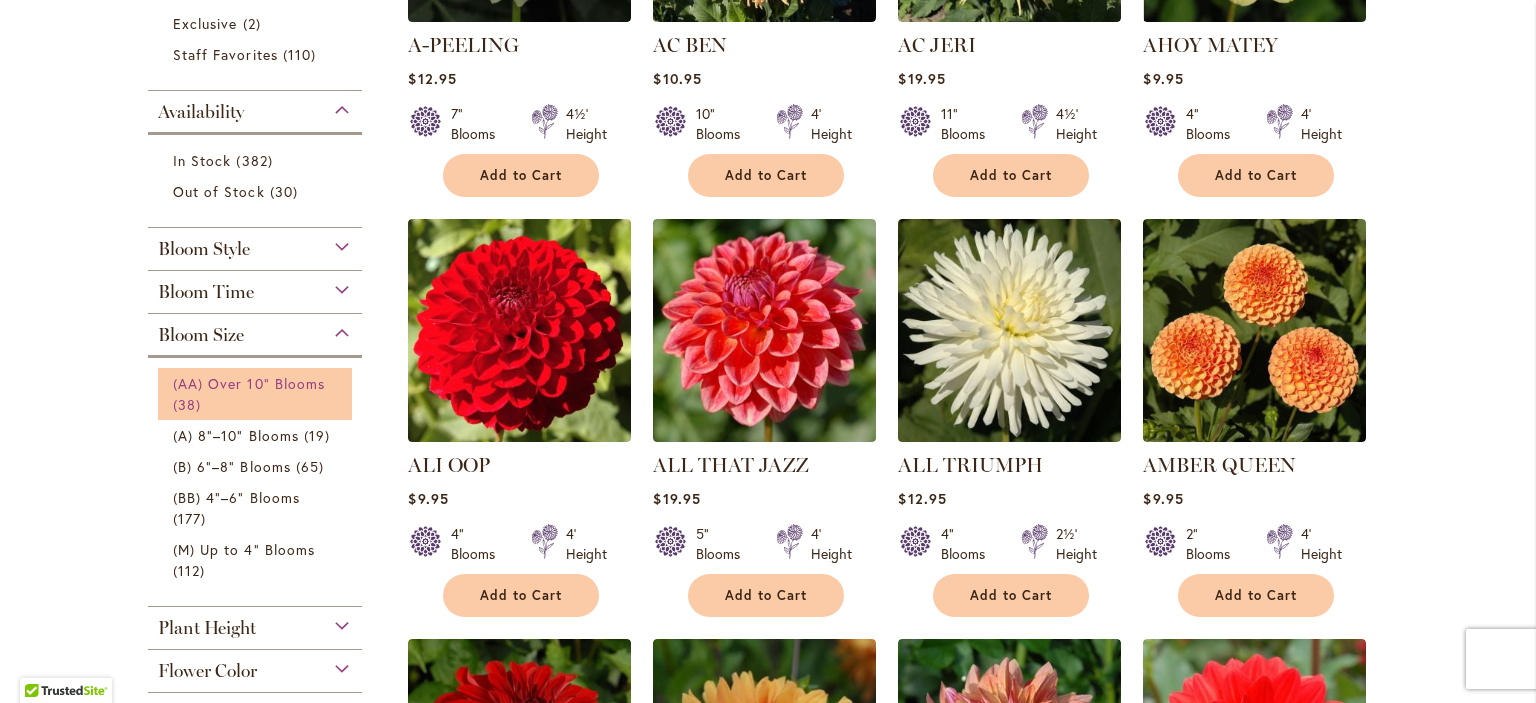click on "(AA) Over 10" Blooms" at bounding box center [249, 383] 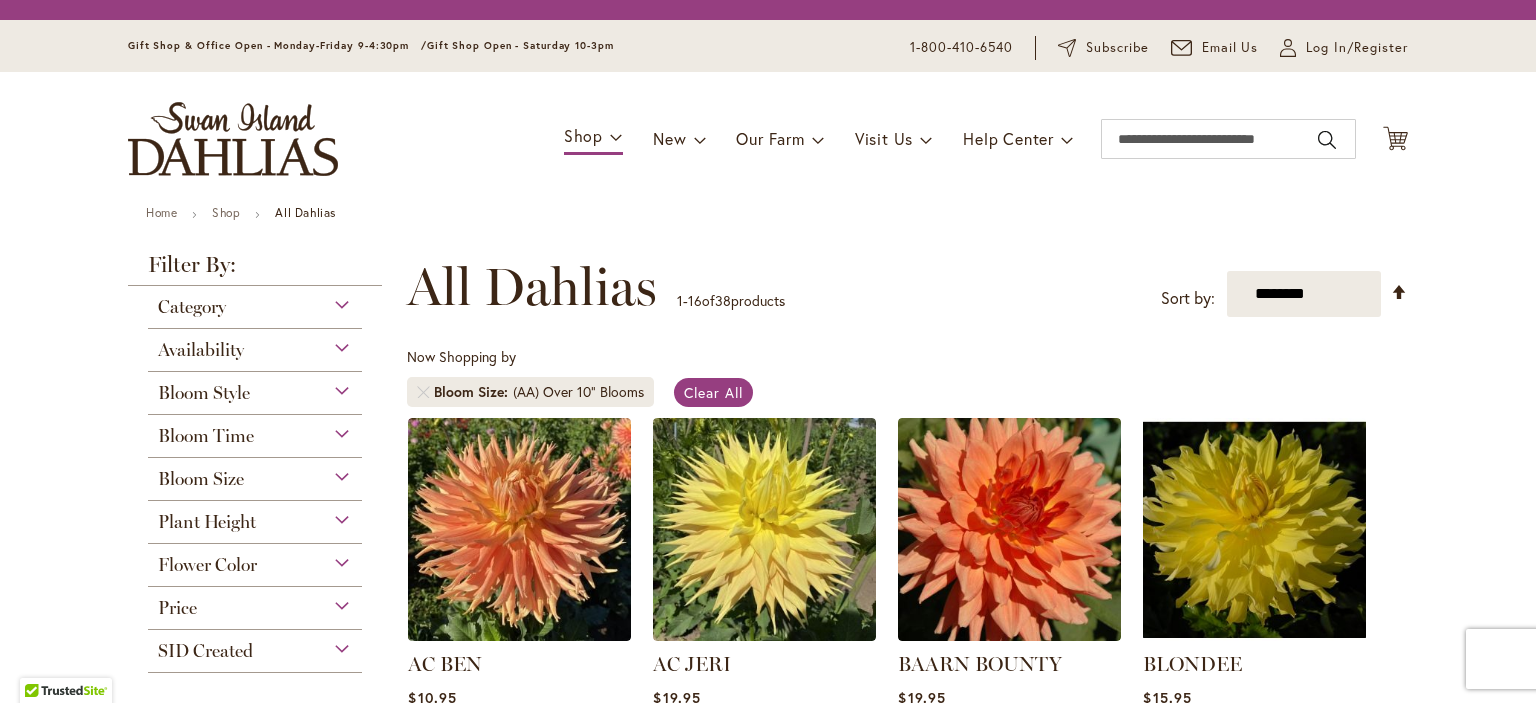 scroll, scrollTop: 0, scrollLeft: 0, axis: both 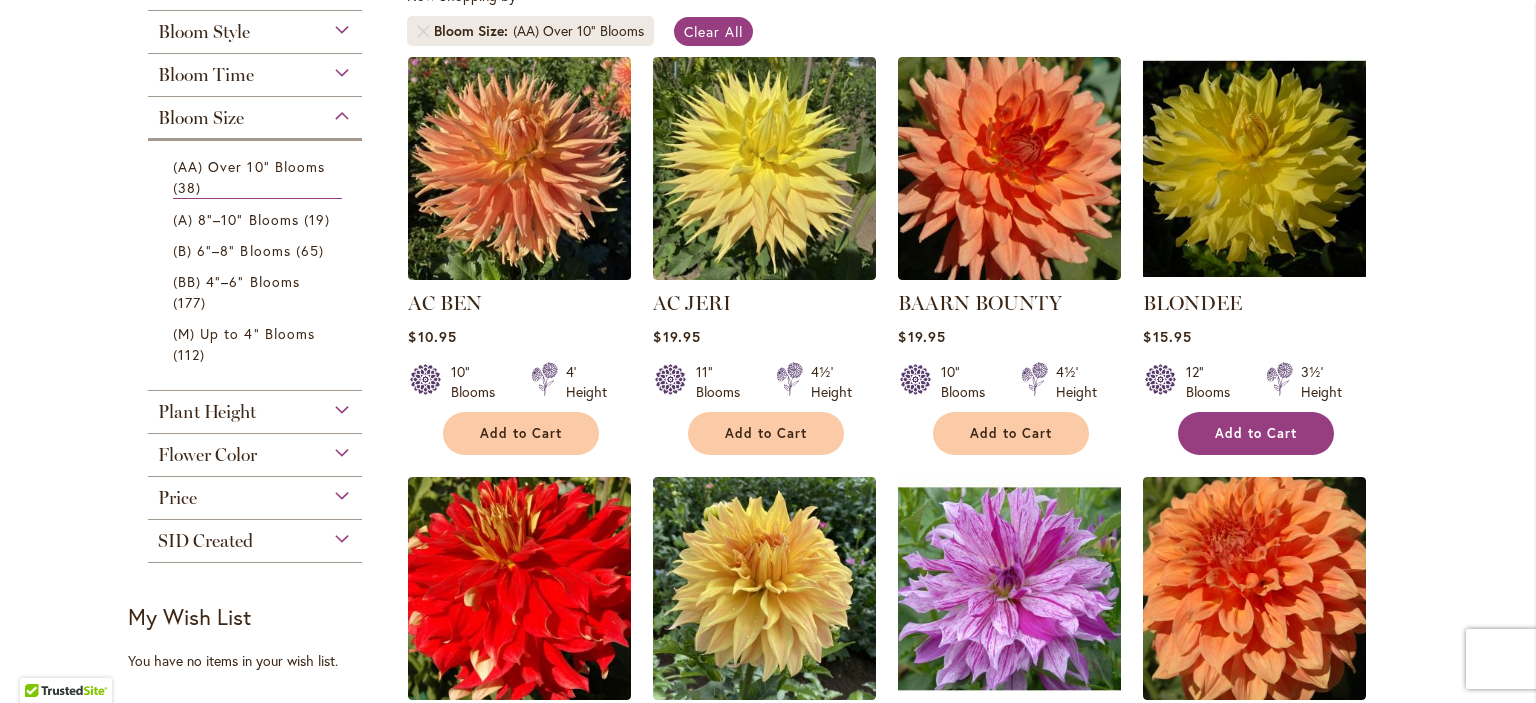 click on "Add to Cart" at bounding box center [1256, 433] 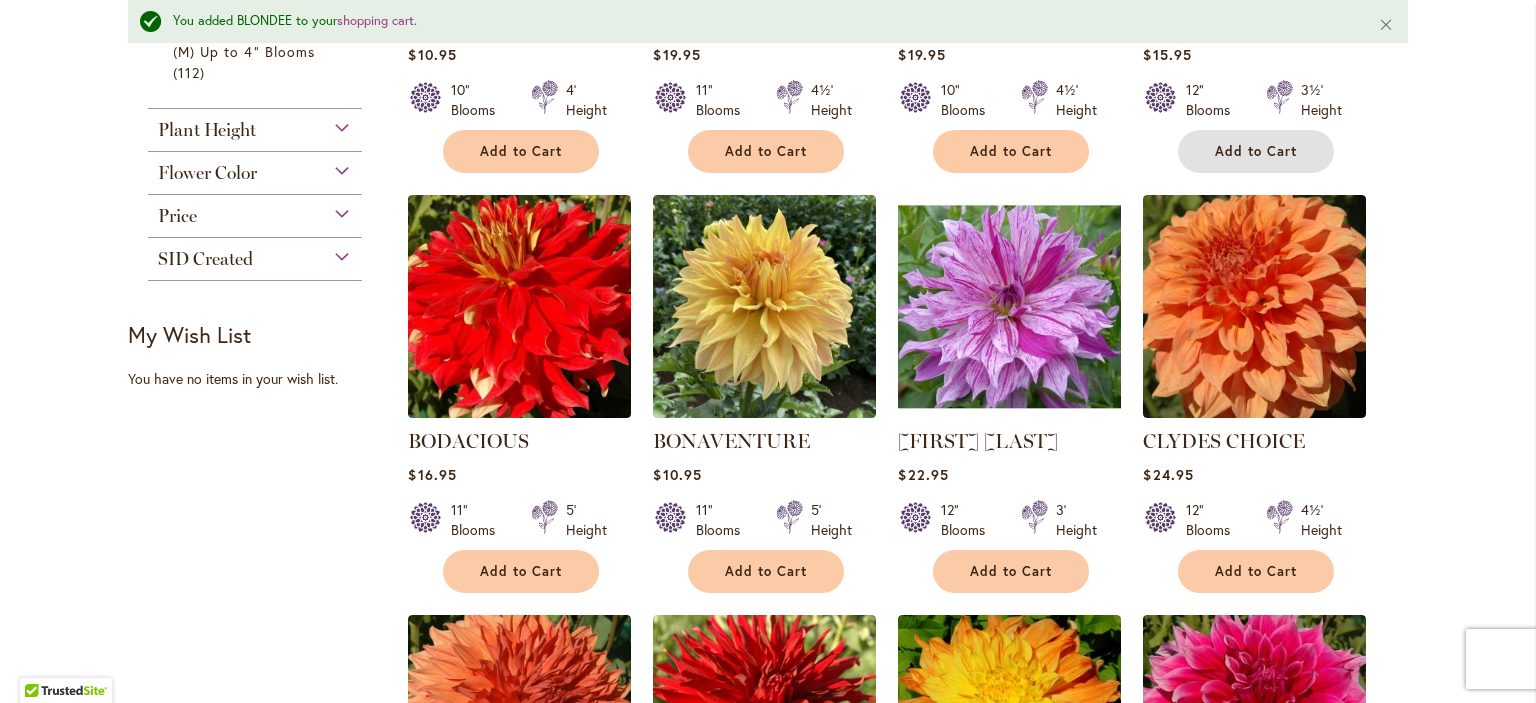 scroll, scrollTop: 752, scrollLeft: 0, axis: vertical 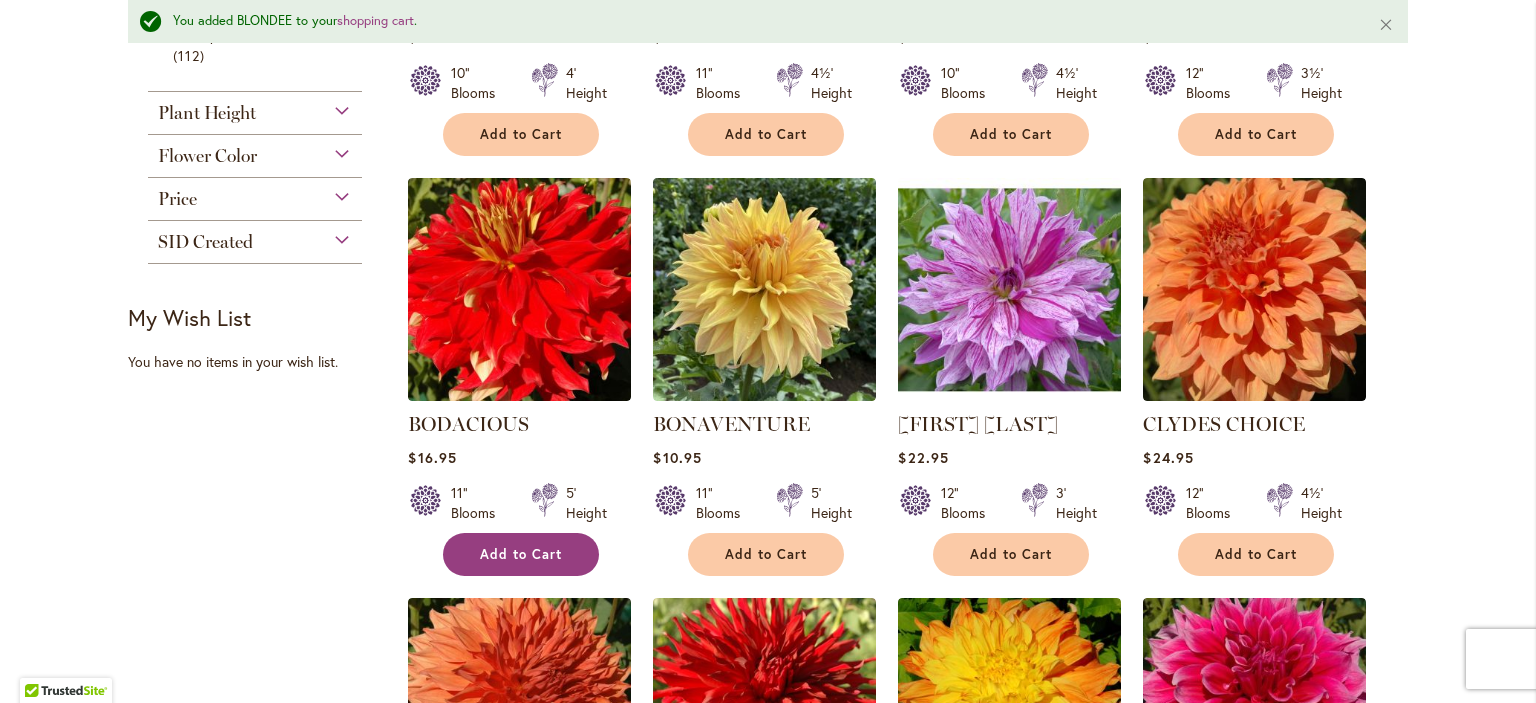click on "Add to Cart" at bounding box center (521, 554) 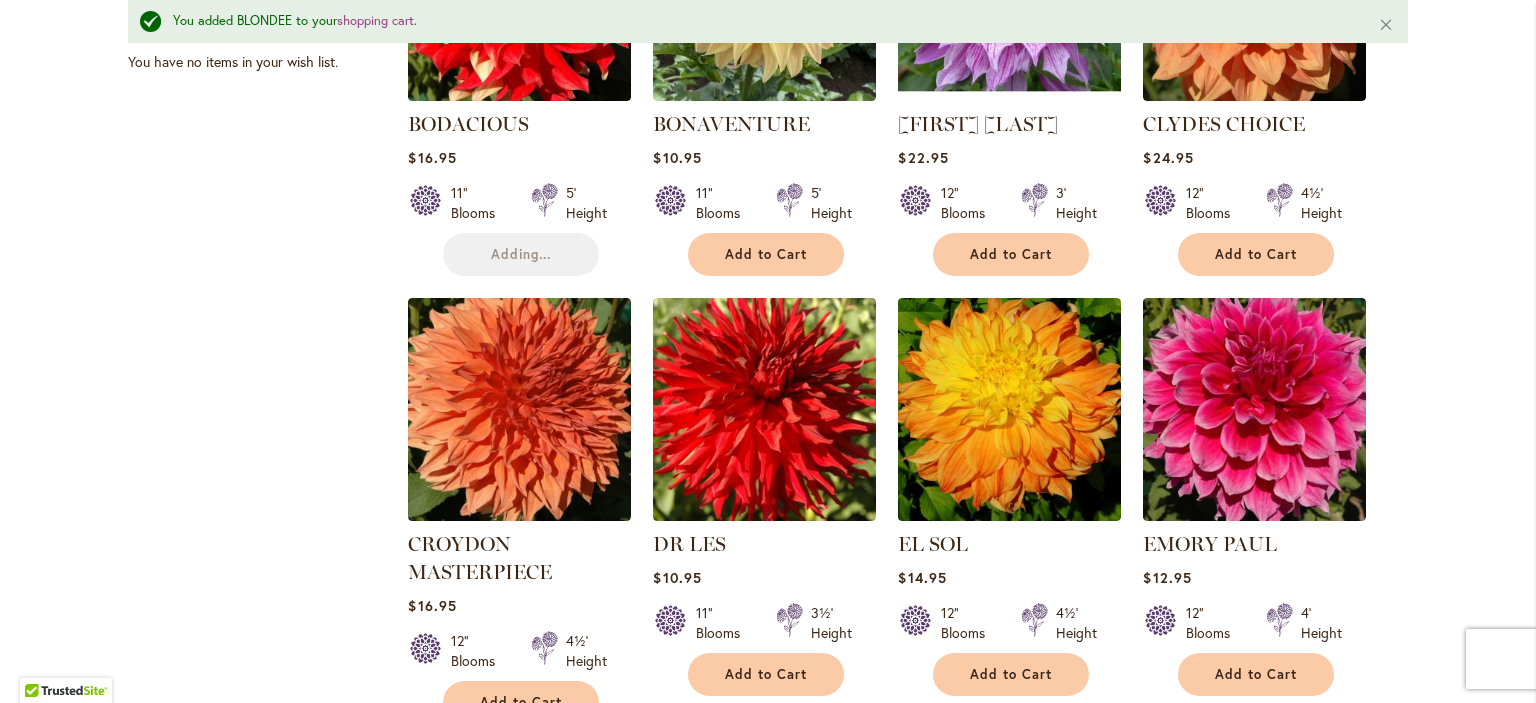 scroll, scrollTop: 1152, scrollLeft: 0, axis: vertical 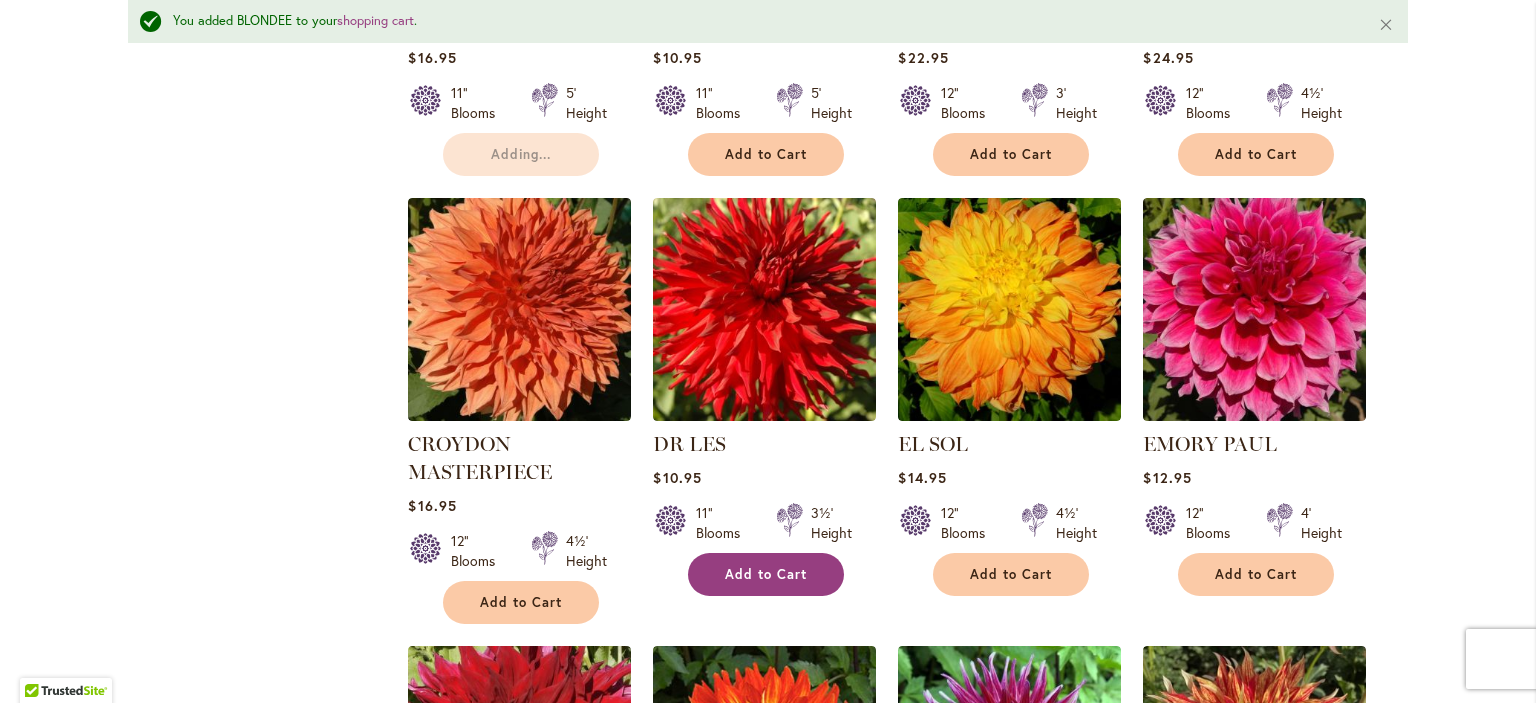 click on "Add to Cart" at bounding box center (766, 574) 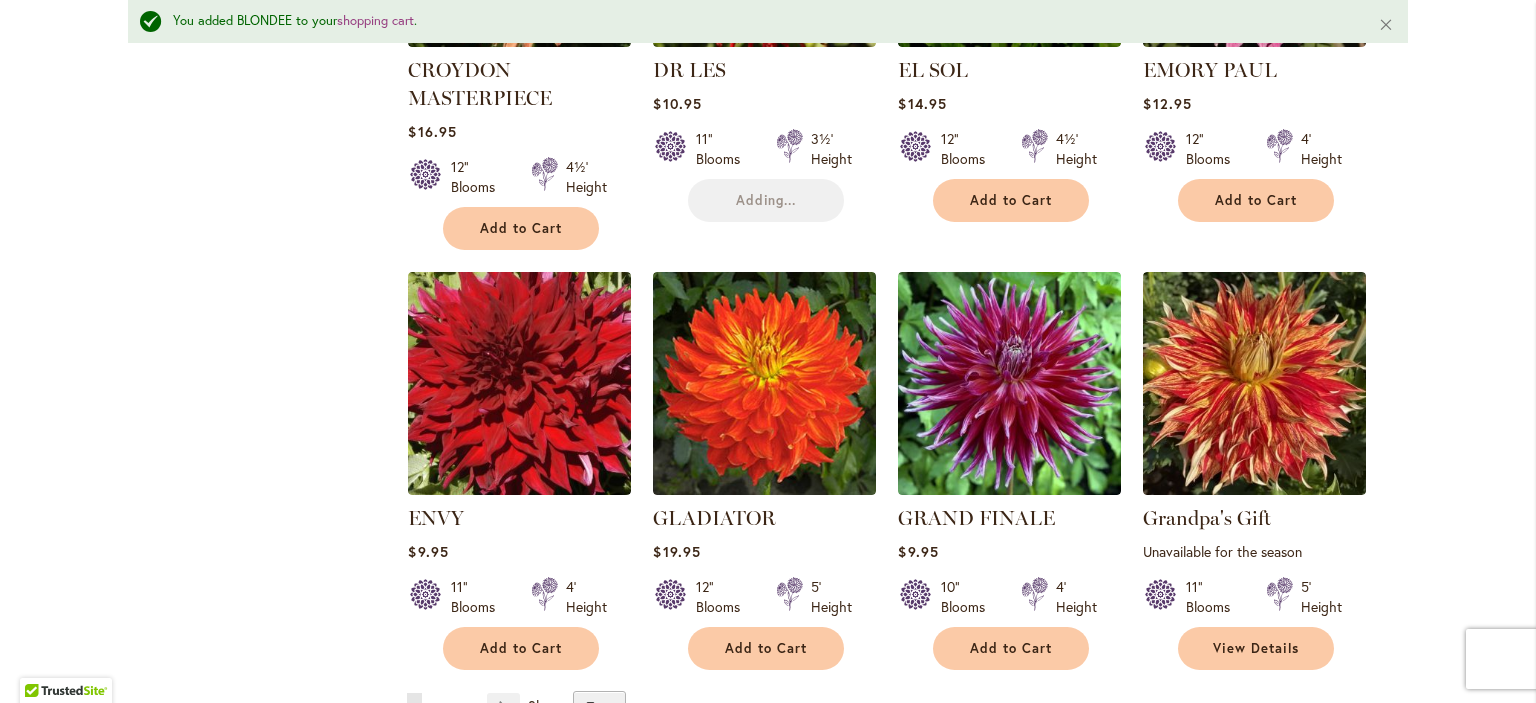 scroll, scrollTop: 1552, scrollLeft: 0, axis: vertical 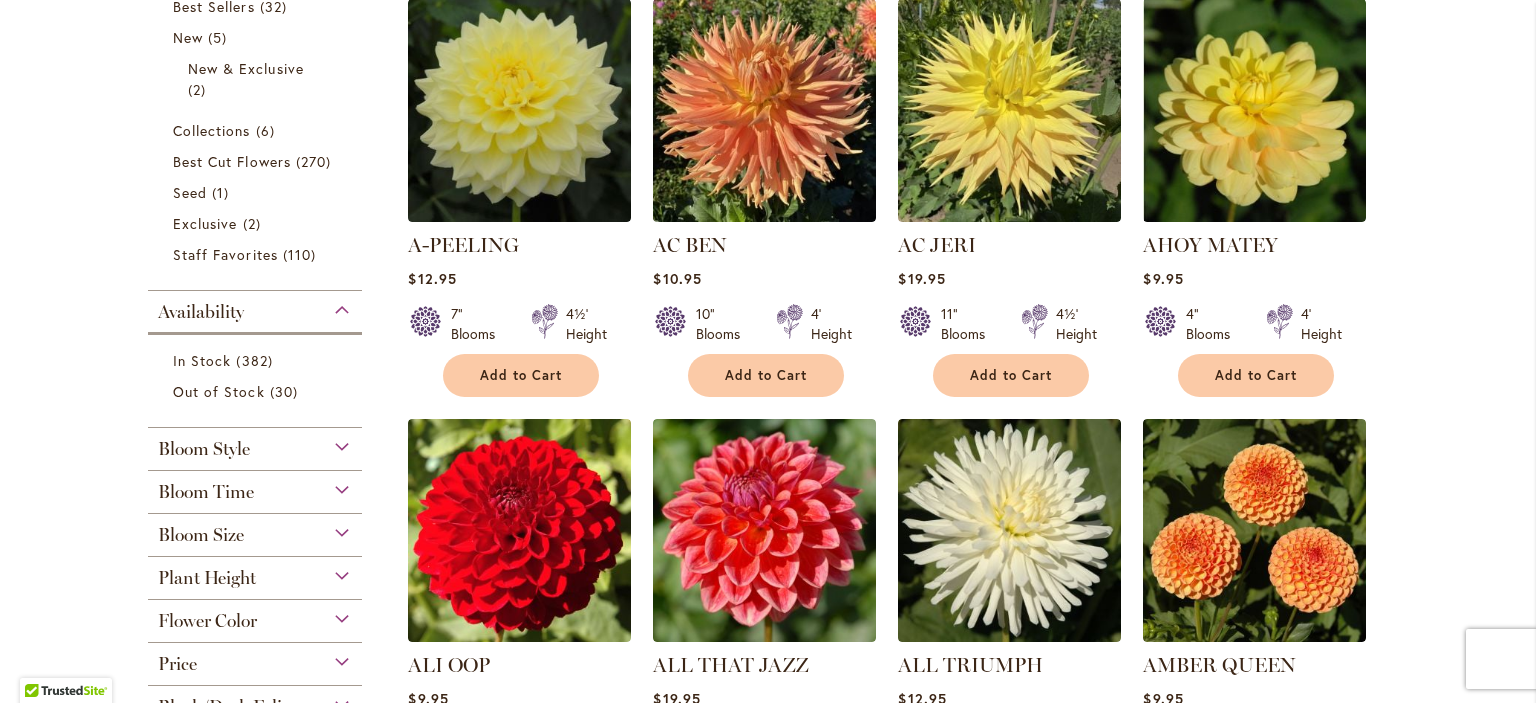 click on "Bloom Size" at bounding box center (255, 530) 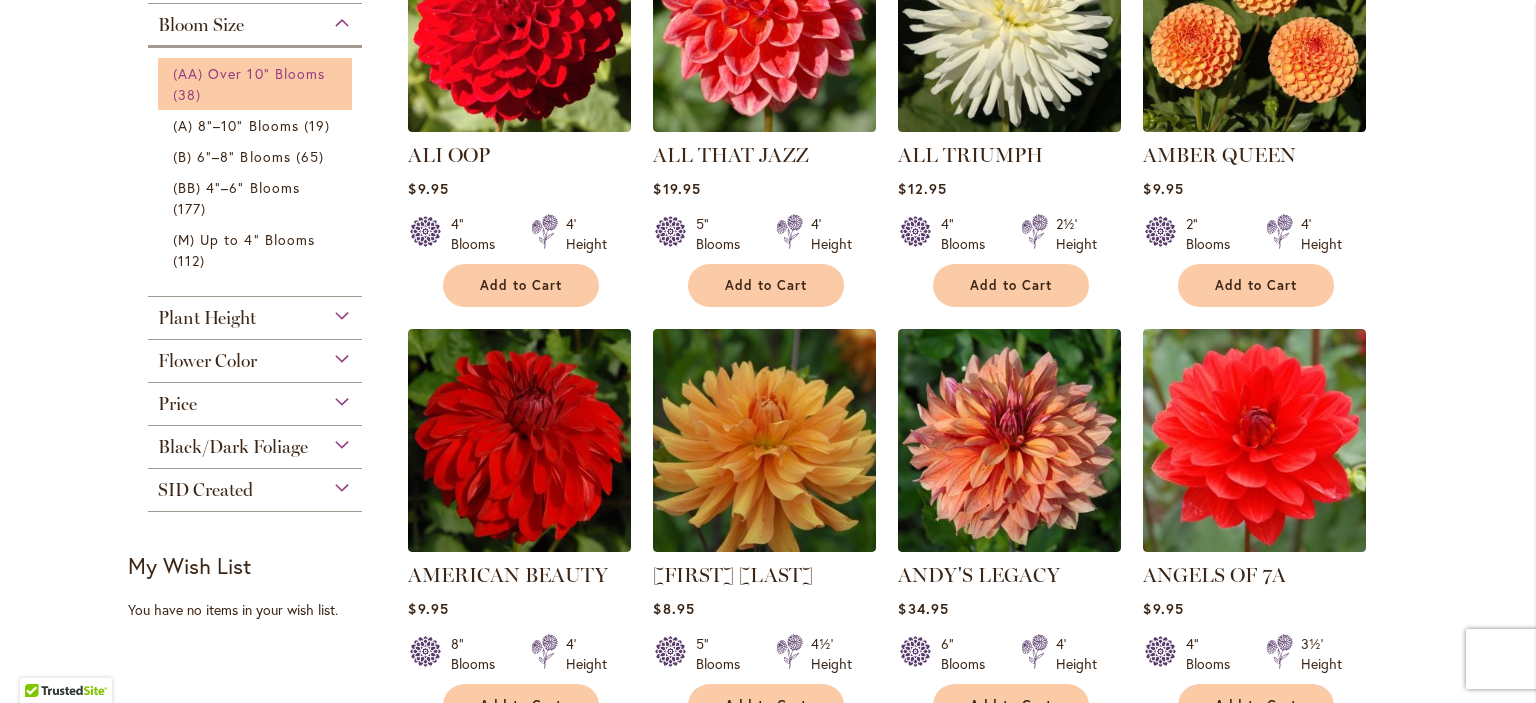 click on "(AA) Over 10" Blooms" at bounding box center [249, 73] 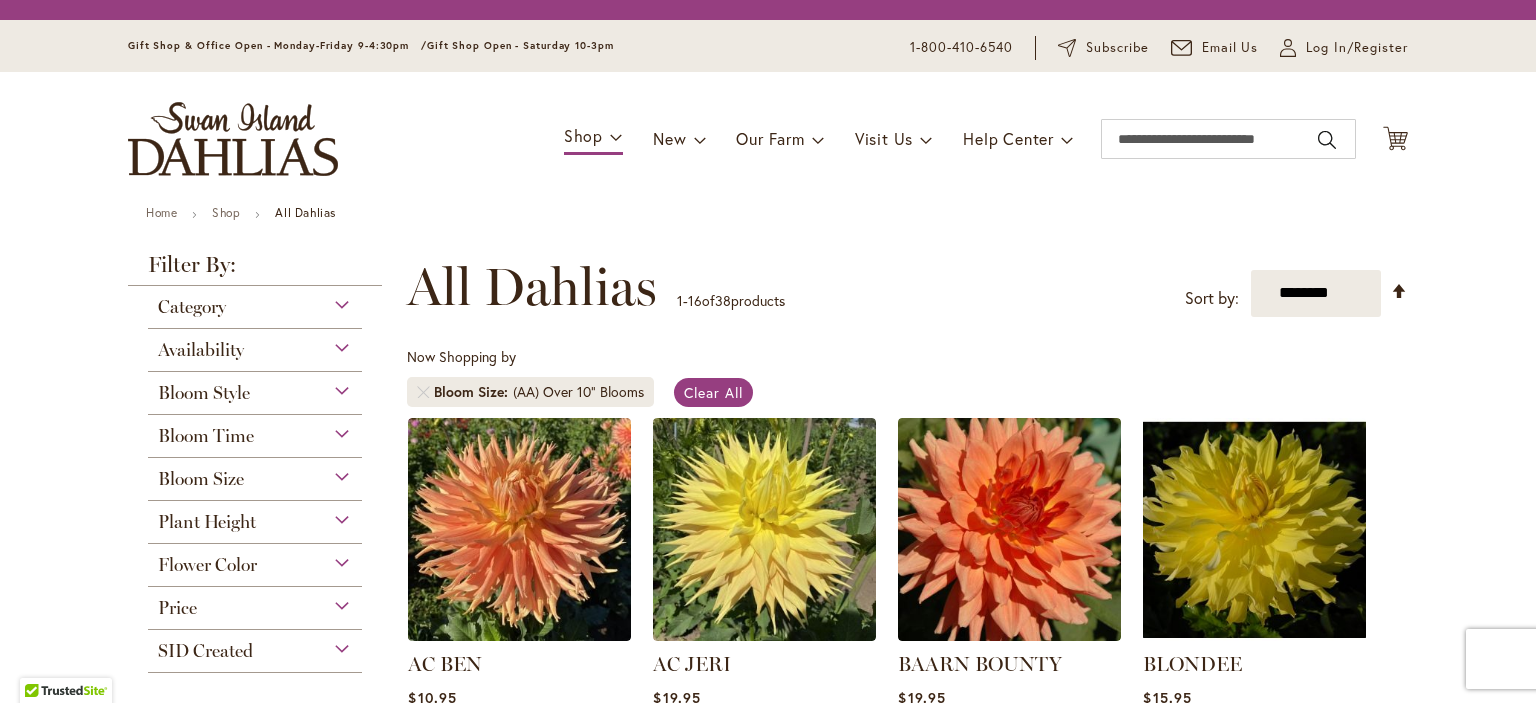 scroll, scrollTop: 0, scrollLeft: 0, axis: both 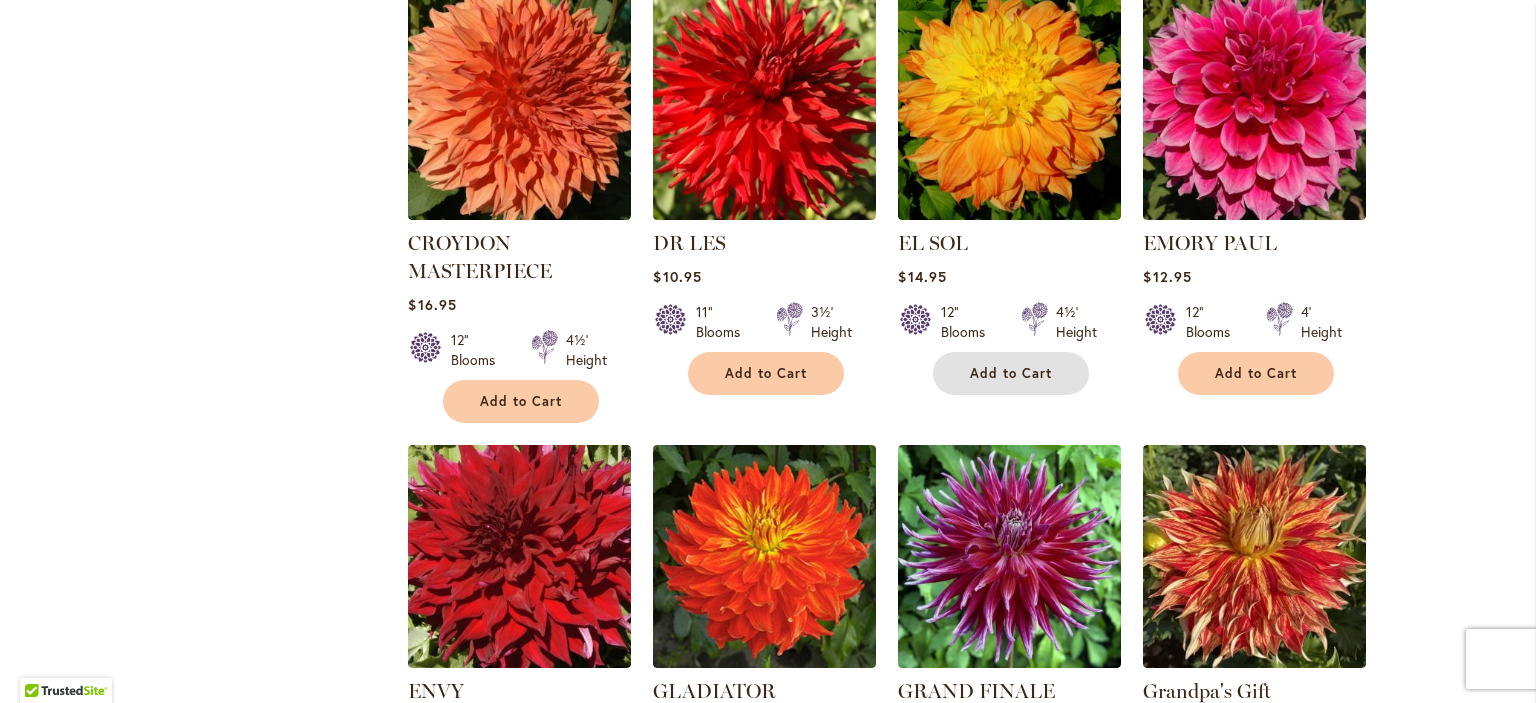 click on "Add to Cart" at bounding box center [1011, 373] 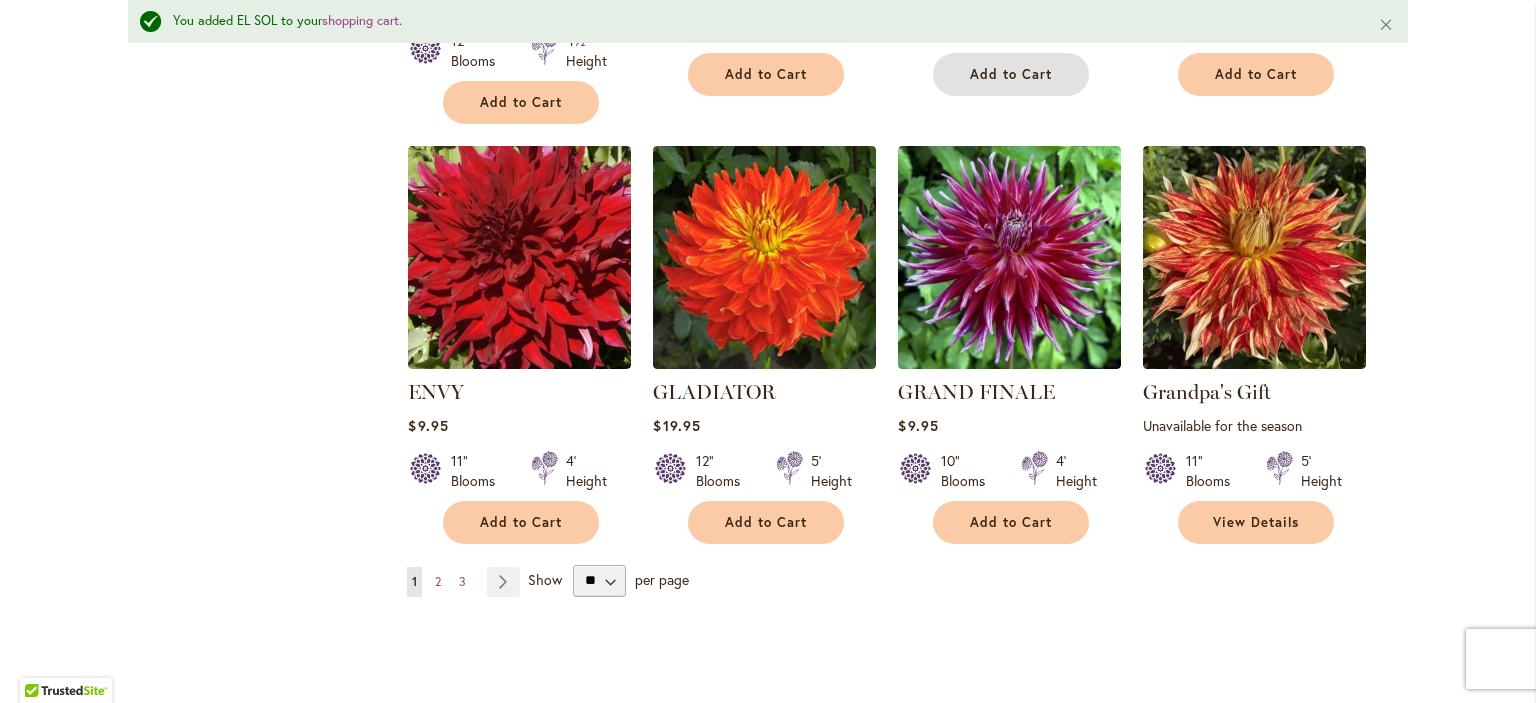 scroll, scrollTop: 1752, scrollLeft: 0, axis: vertical 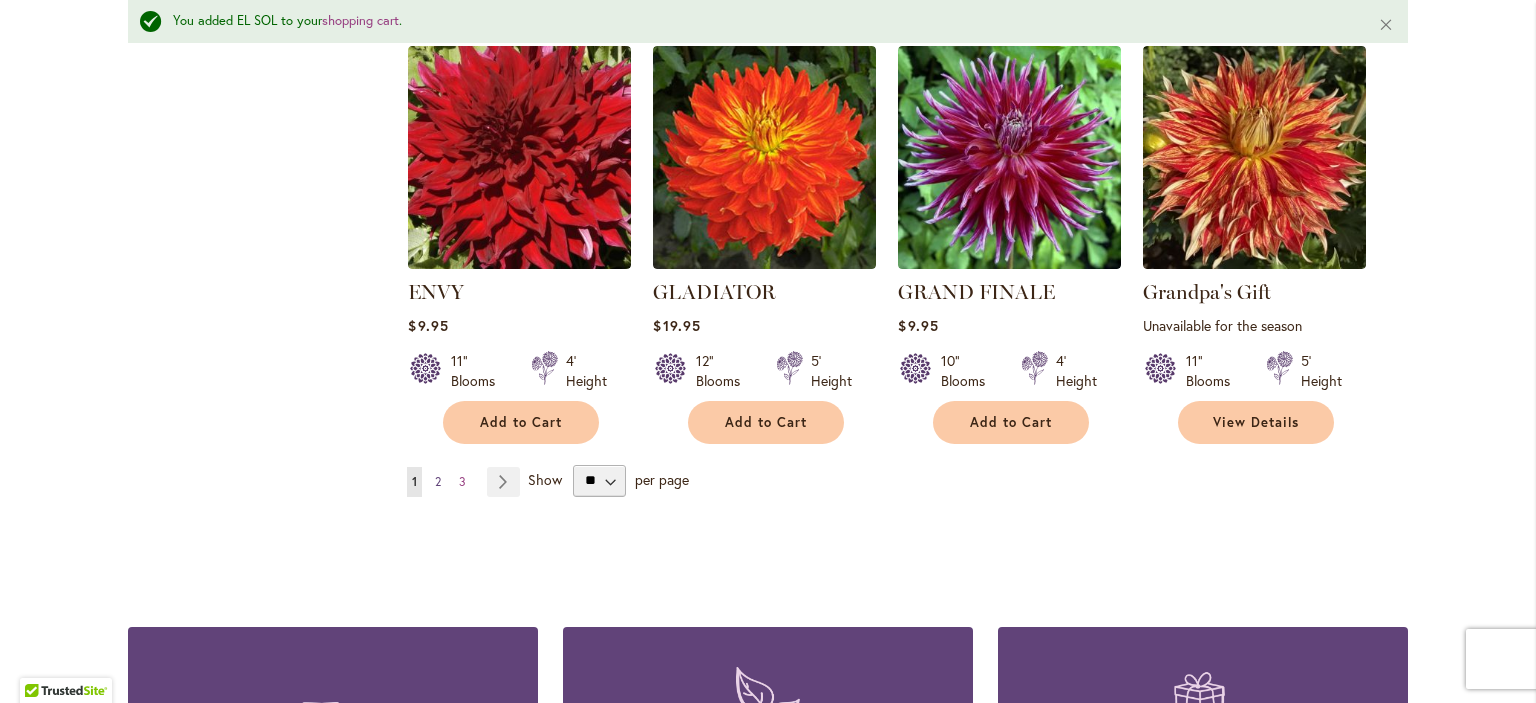 click on "2" at bounding box center [438, 481] 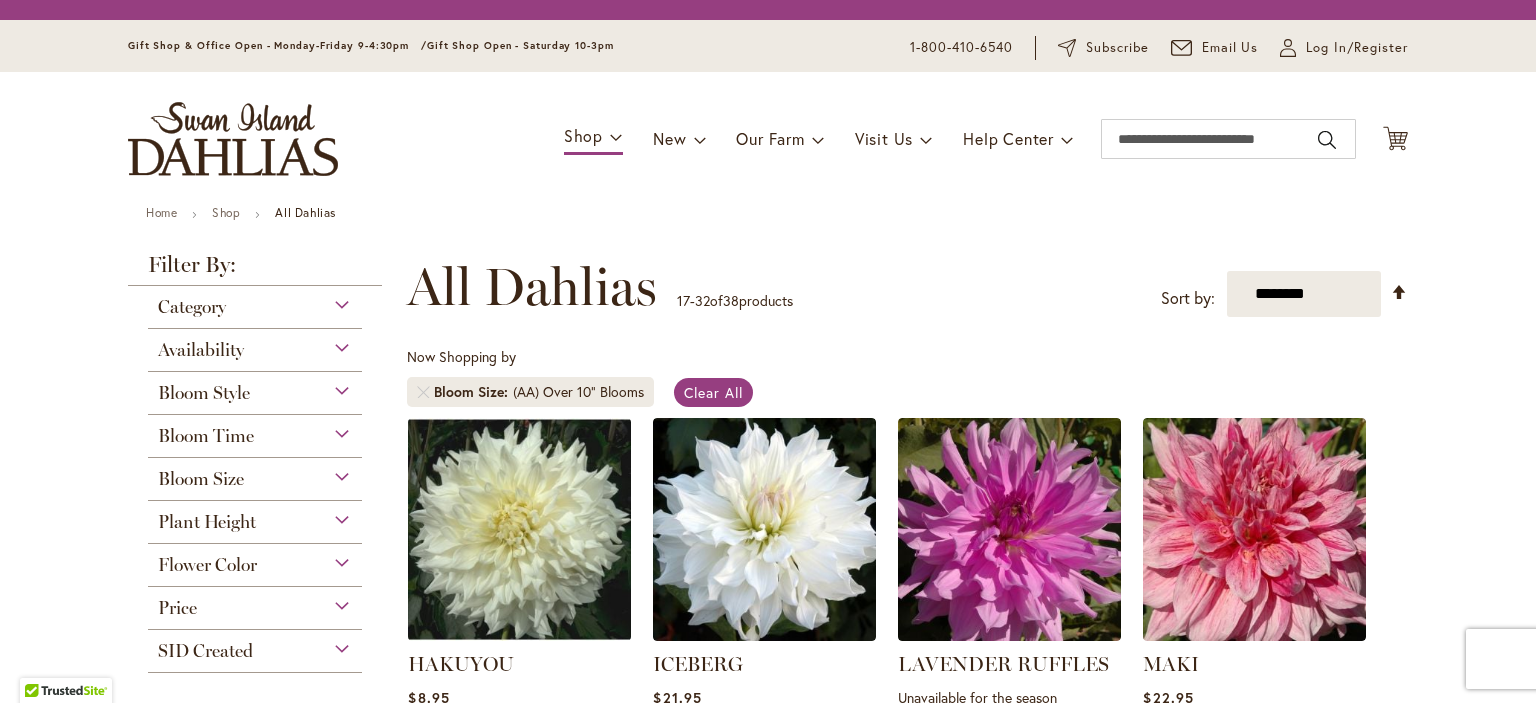 scroll, scrollTop: 0, scrollLeft: 0, axis: both 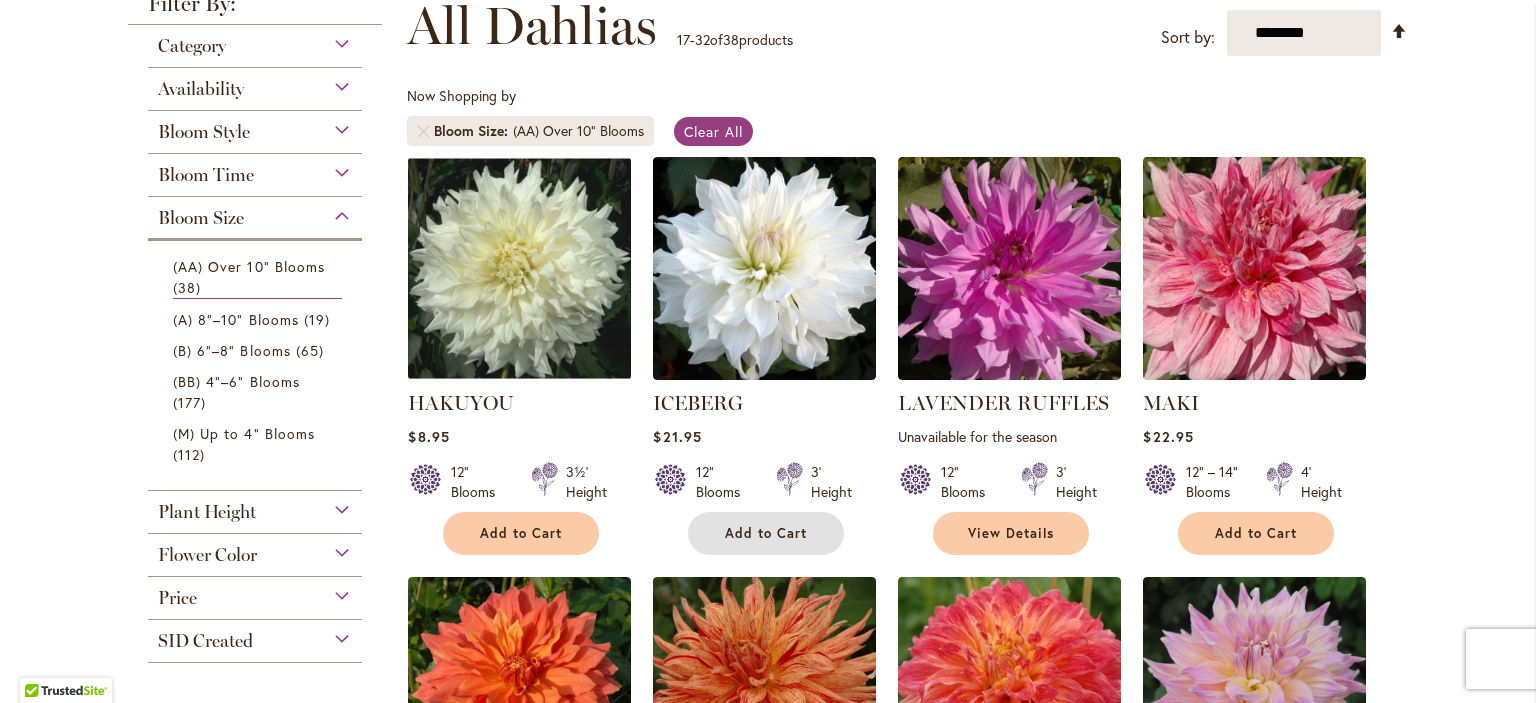 click on "Add to Cart" at bounding box center [766, 533] 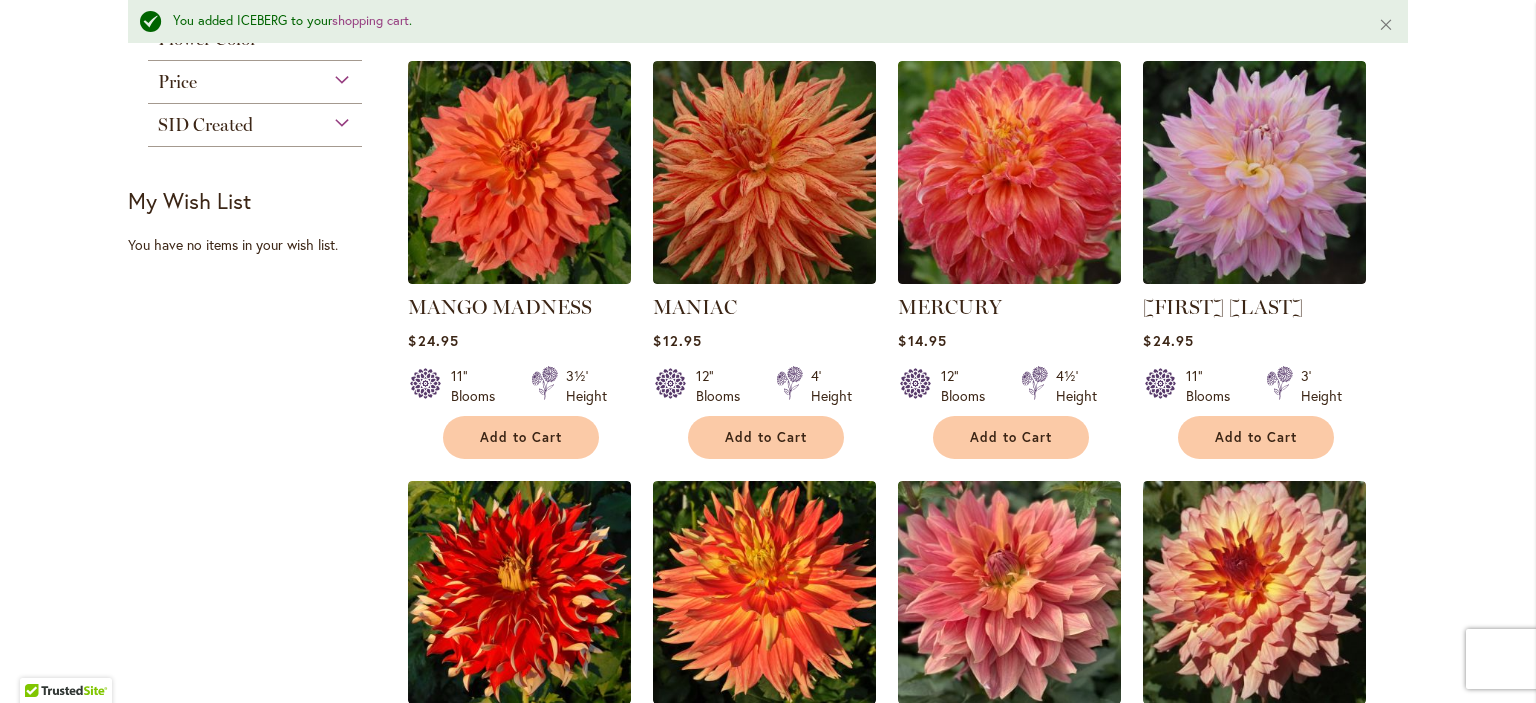 scroll, scrollTop: 852, scrollLeft: 0, axis: vertical 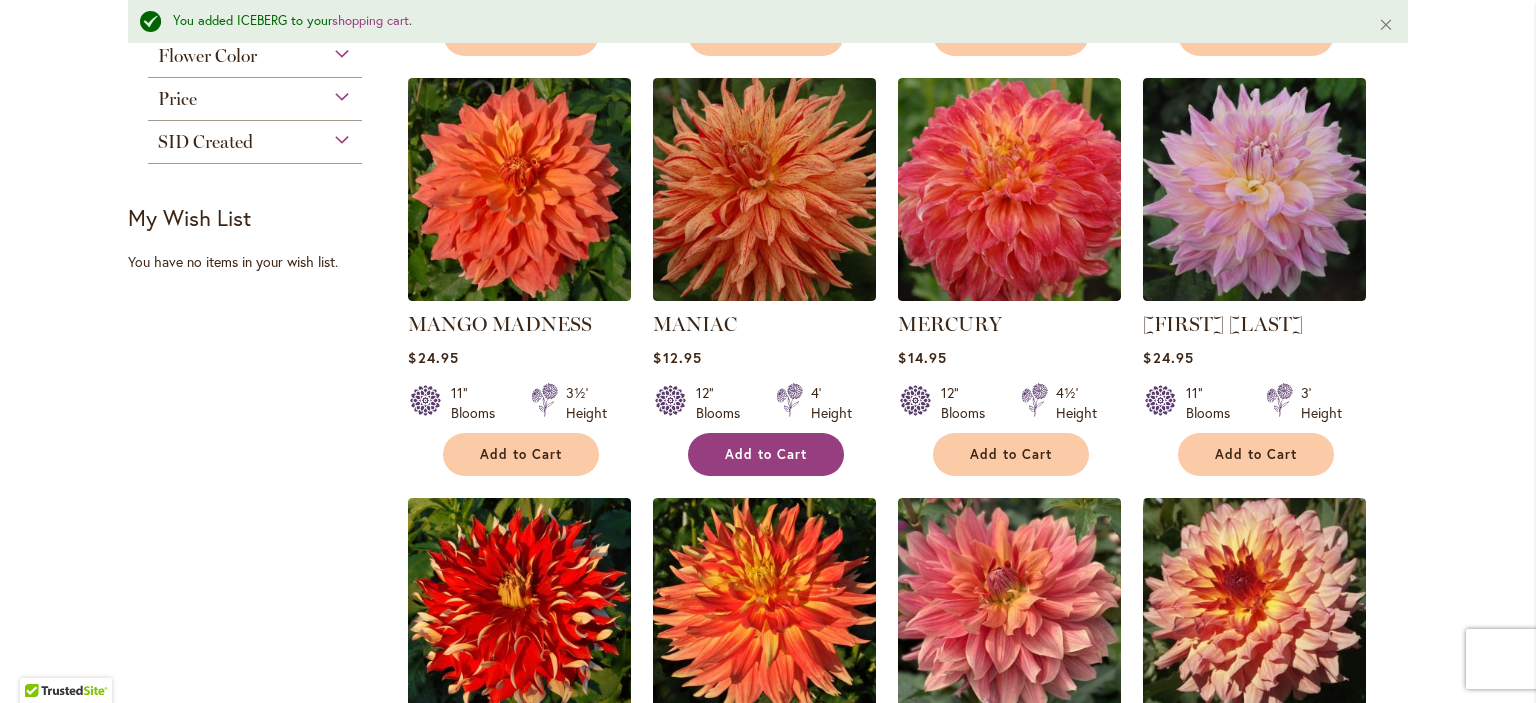 click on "Add to Cart" at bounding box center [766, 454] 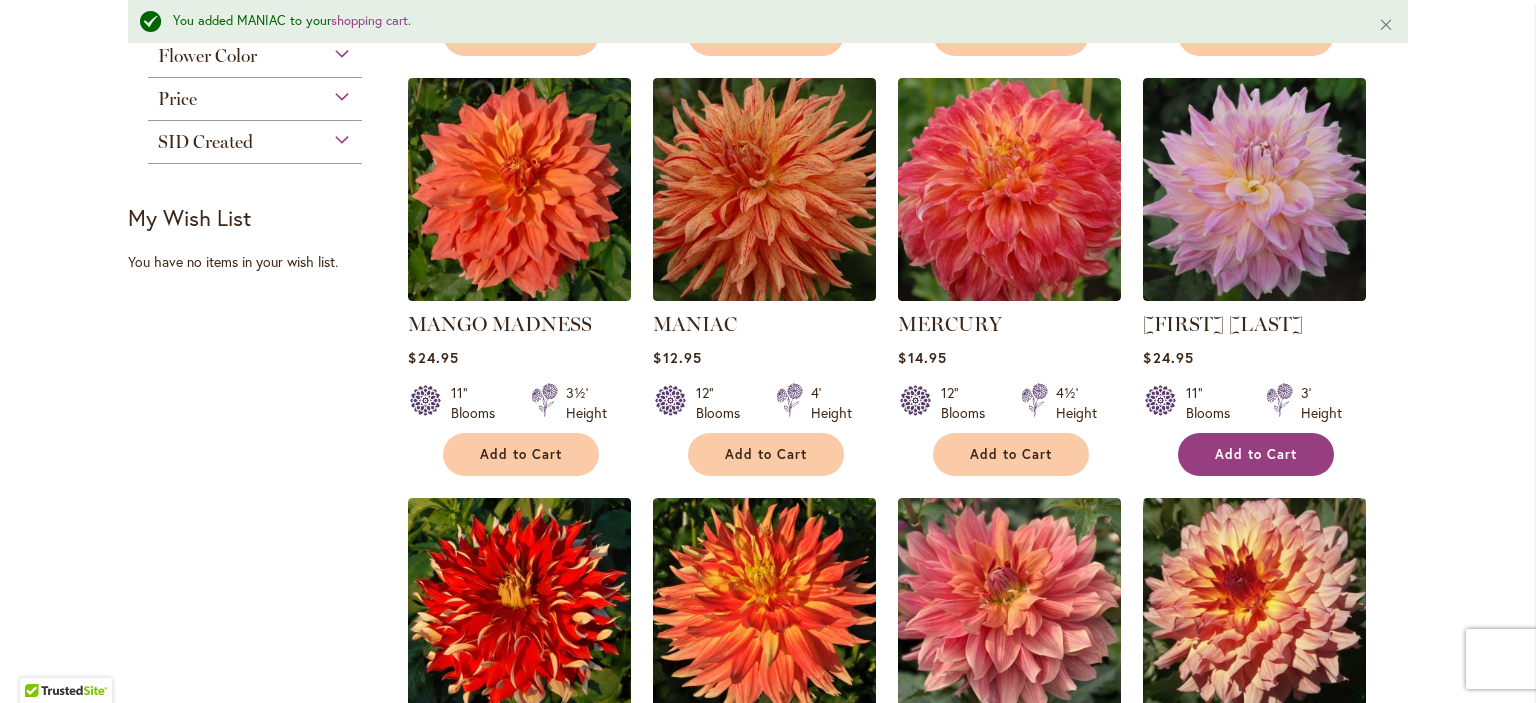 click on "Add to Cart" at bounding box center [1256, 454] 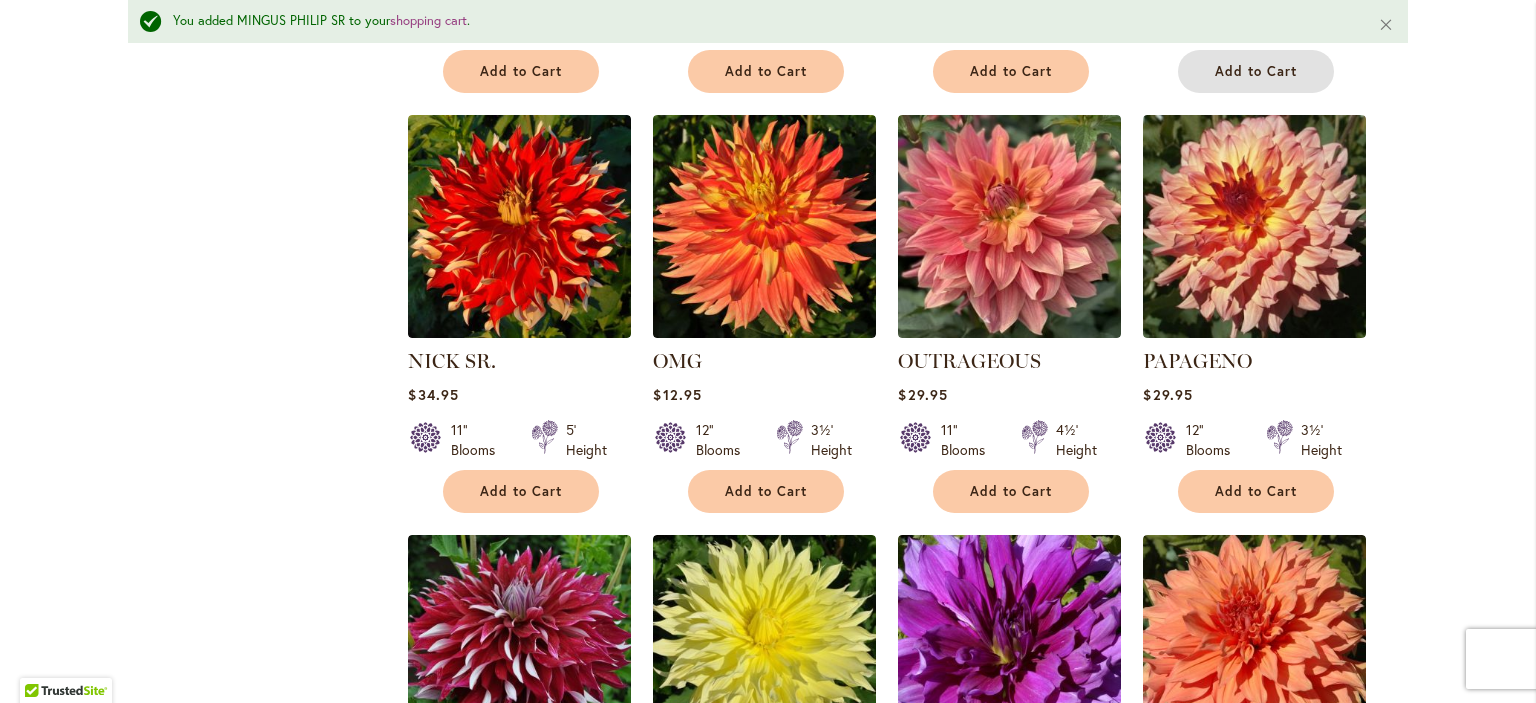 scroll, scrollTop: 1252, scrollLeft: 0, axis: vertical 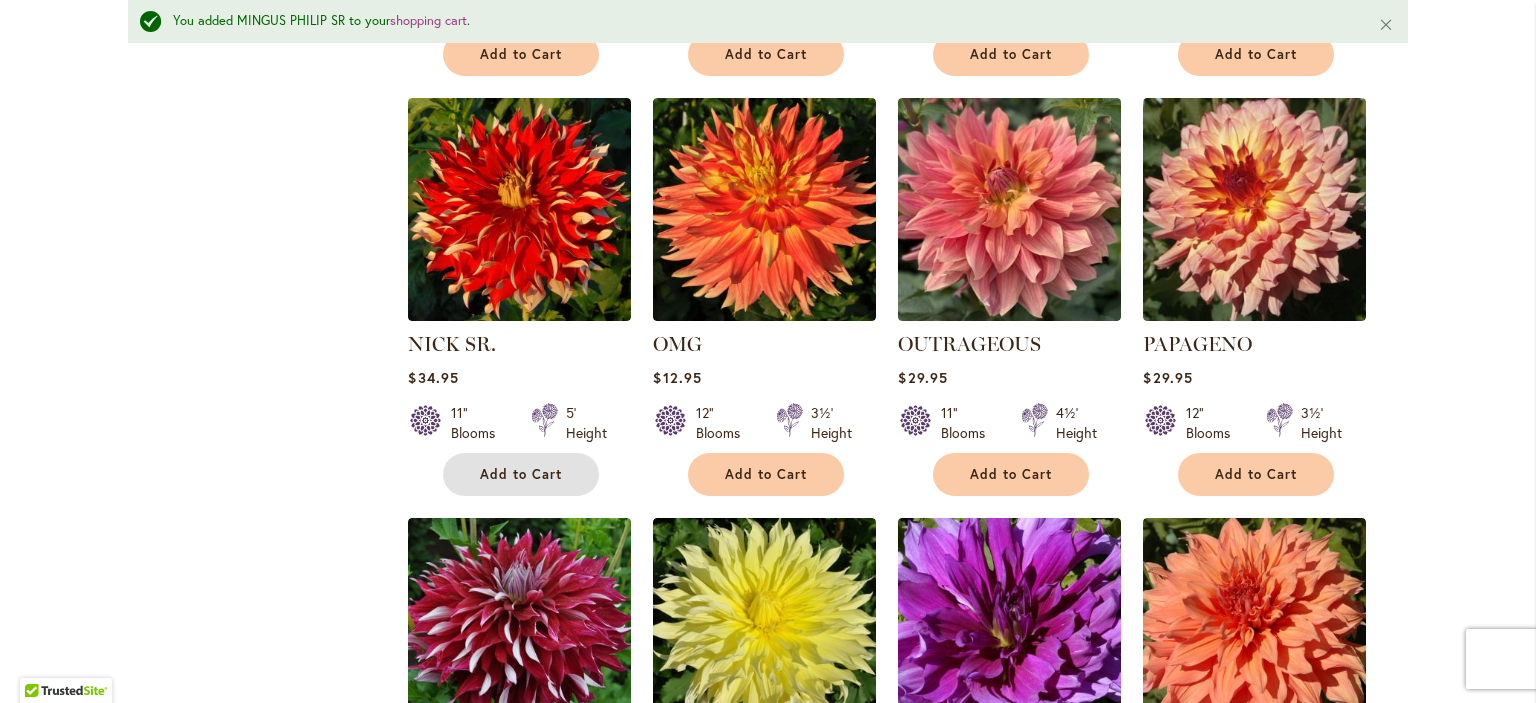 click on "Add to Cart" at bounding box center (521, 474) 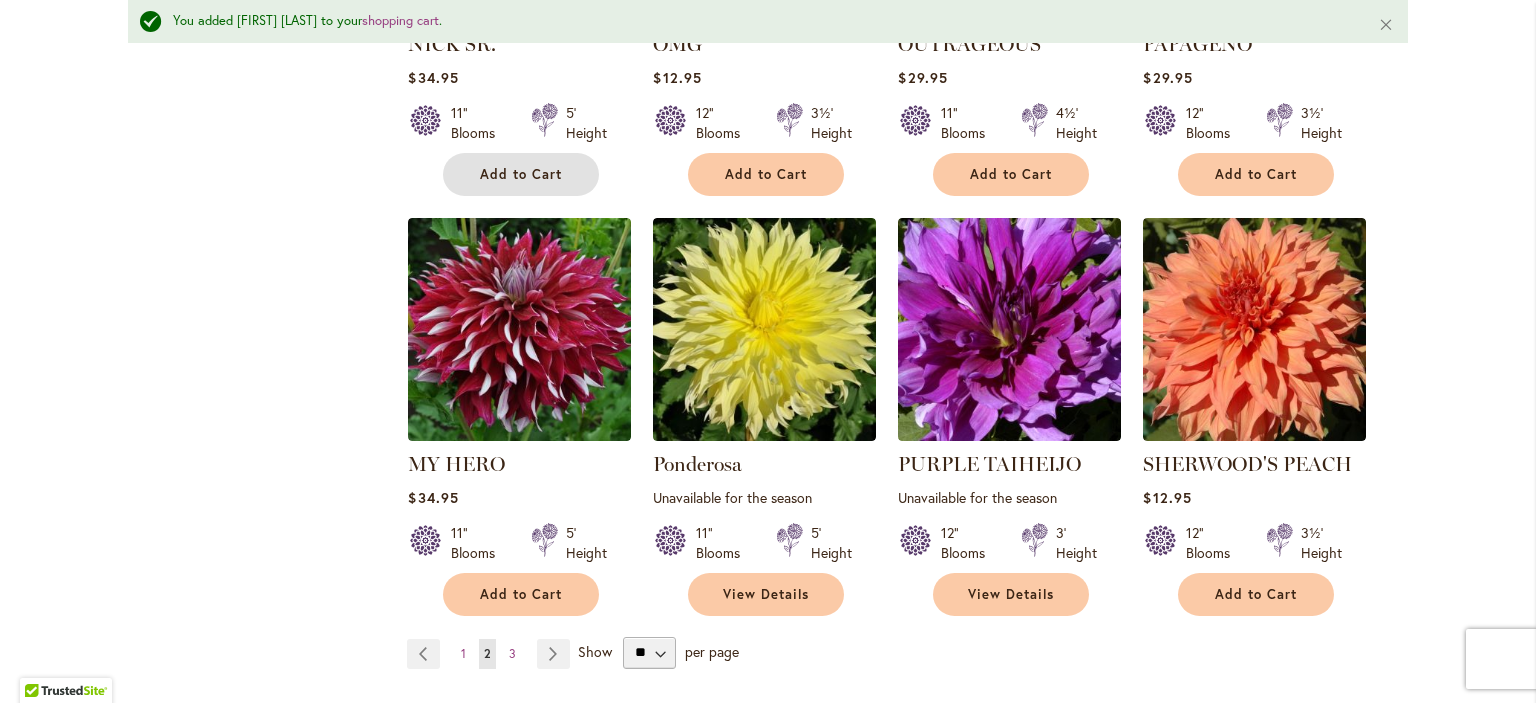 scroll, scrollTop: 1652, scrollLeft: 0, axis: vertical 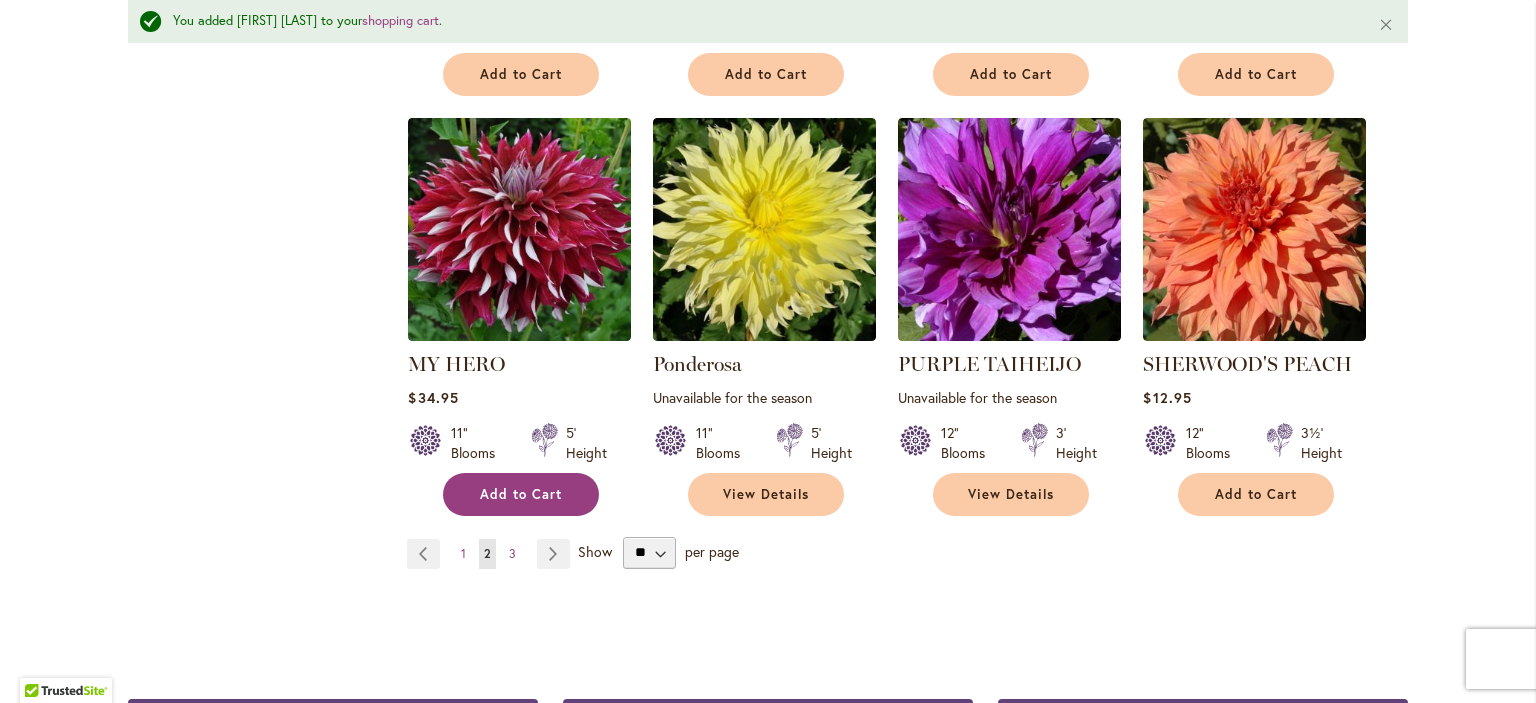 click on "Add to Cart" at bounding box center [521, 494] 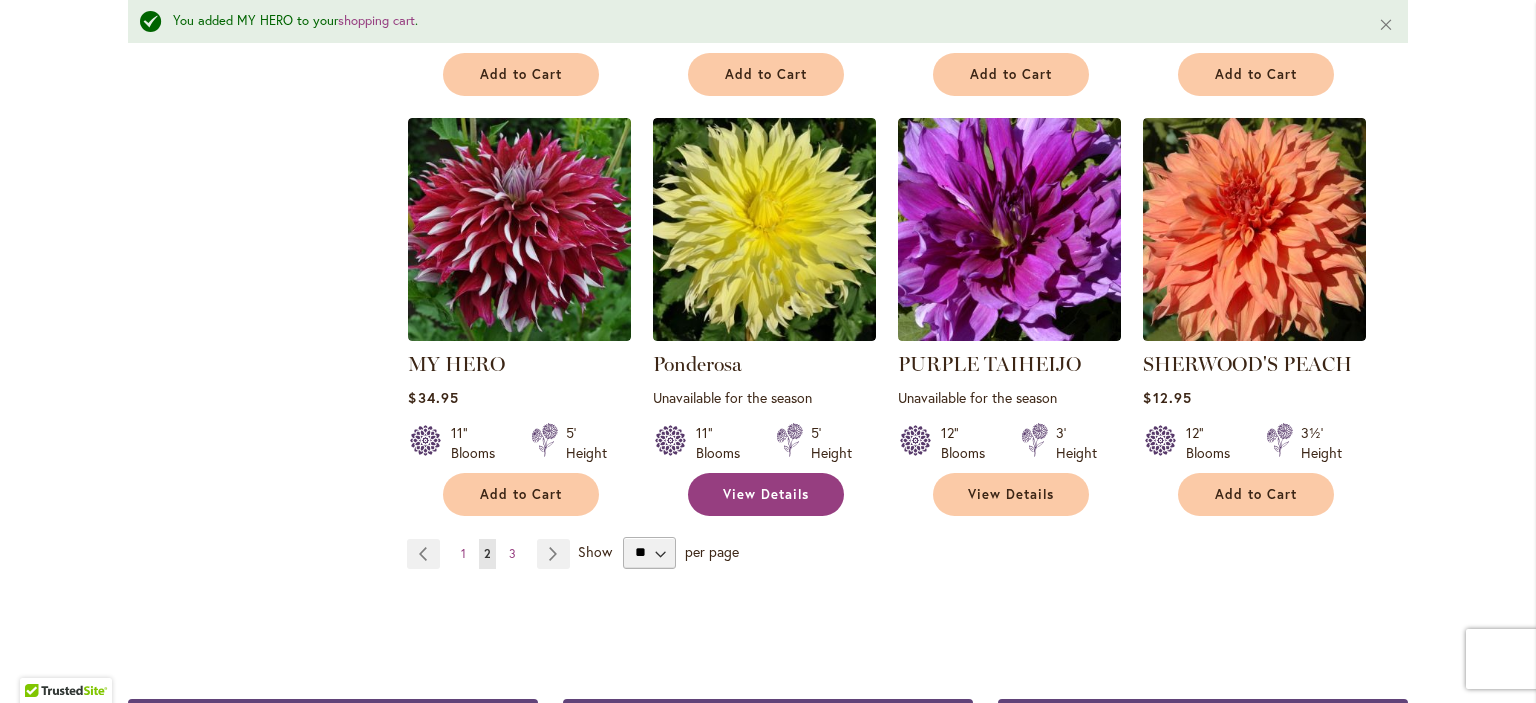 click on "View Details" at bounding box center (766, 494) 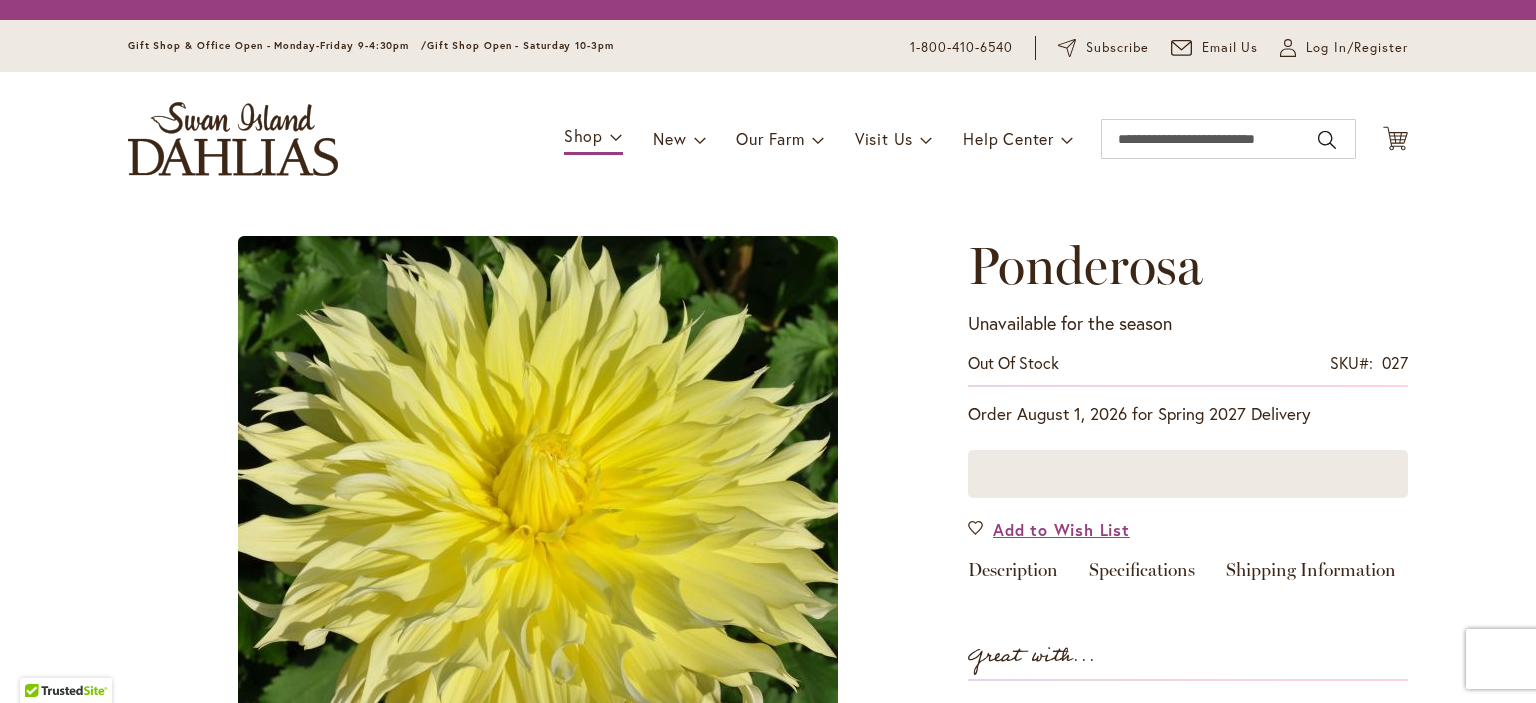 scroll, scrollTop: 0, scrollLeft: 0, axis: both 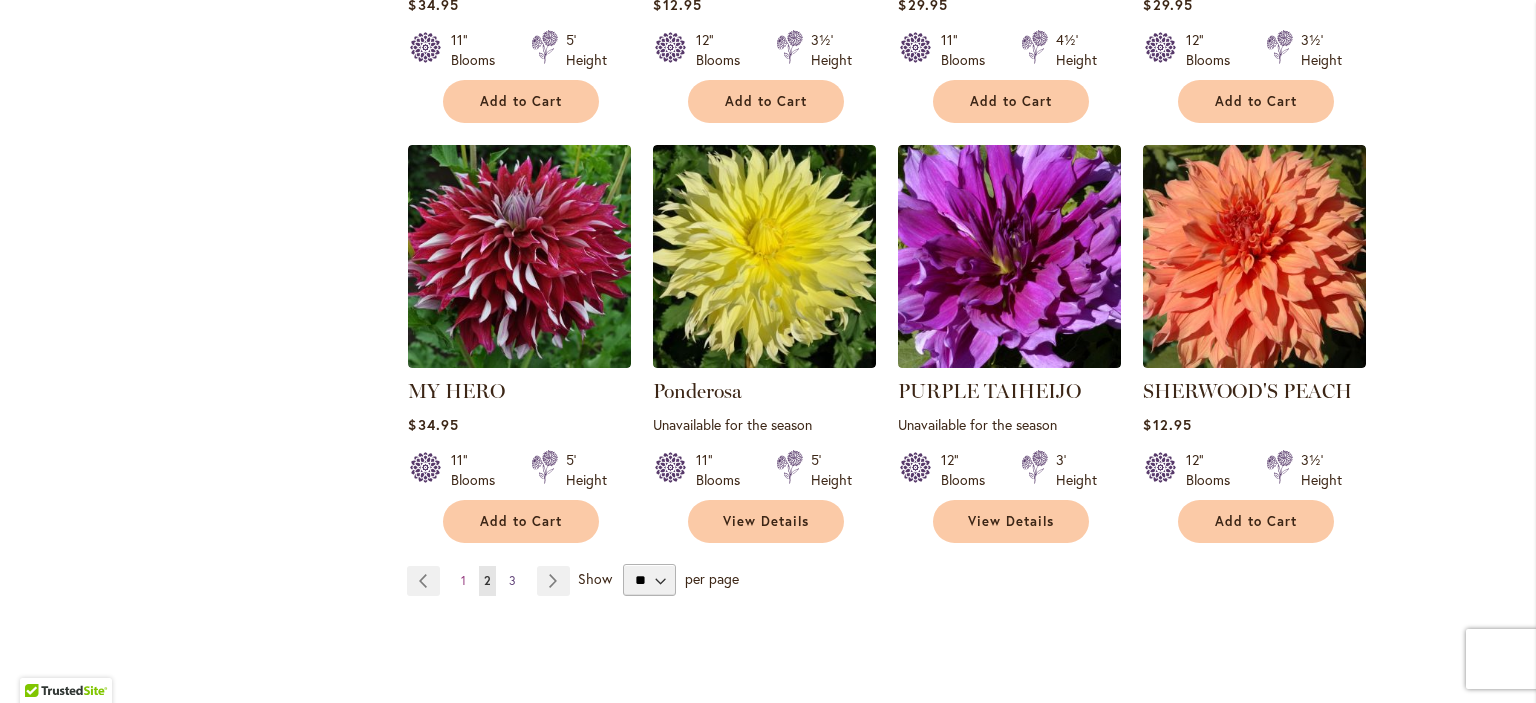 click on "3" at bounding box center (512, 580) 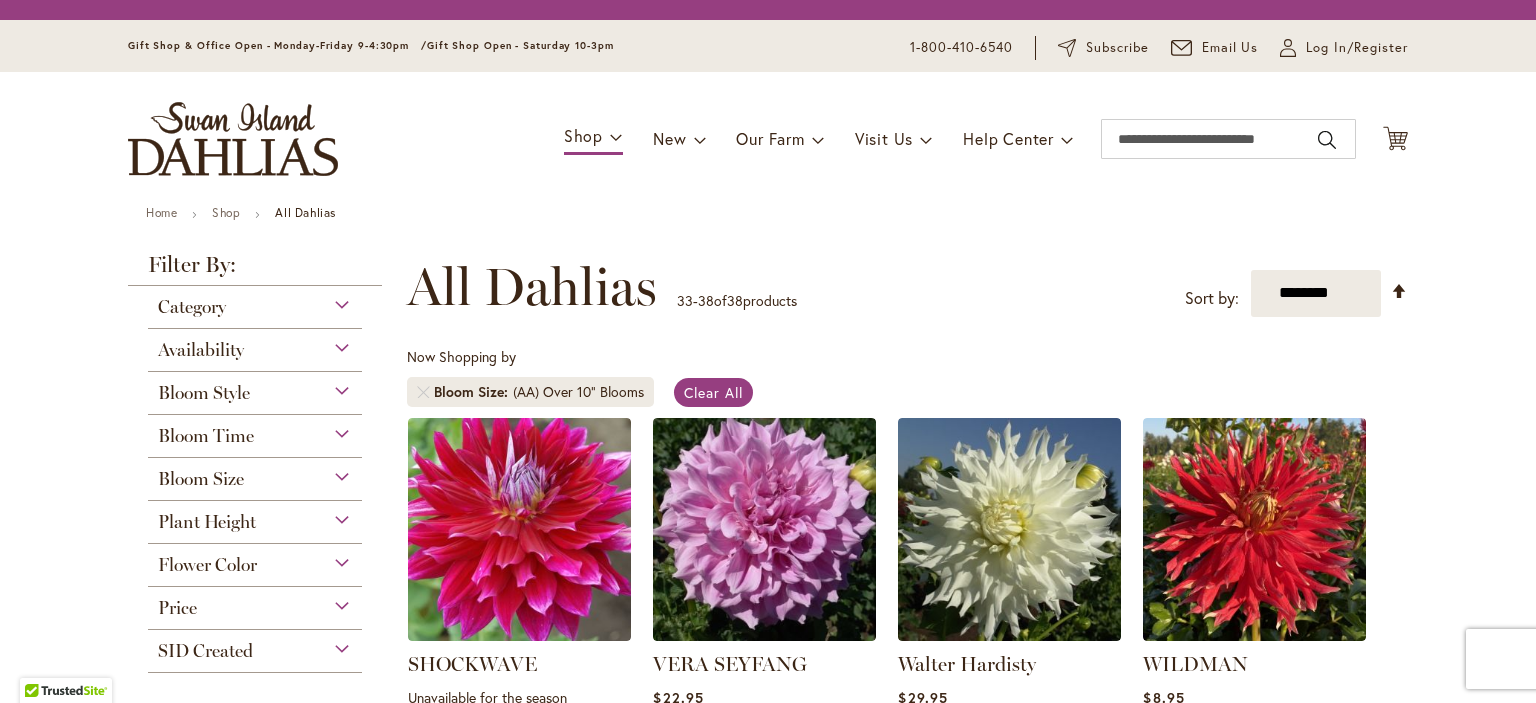 scroll, scrollTop: 0, scrollLeft: 0, axis: both 